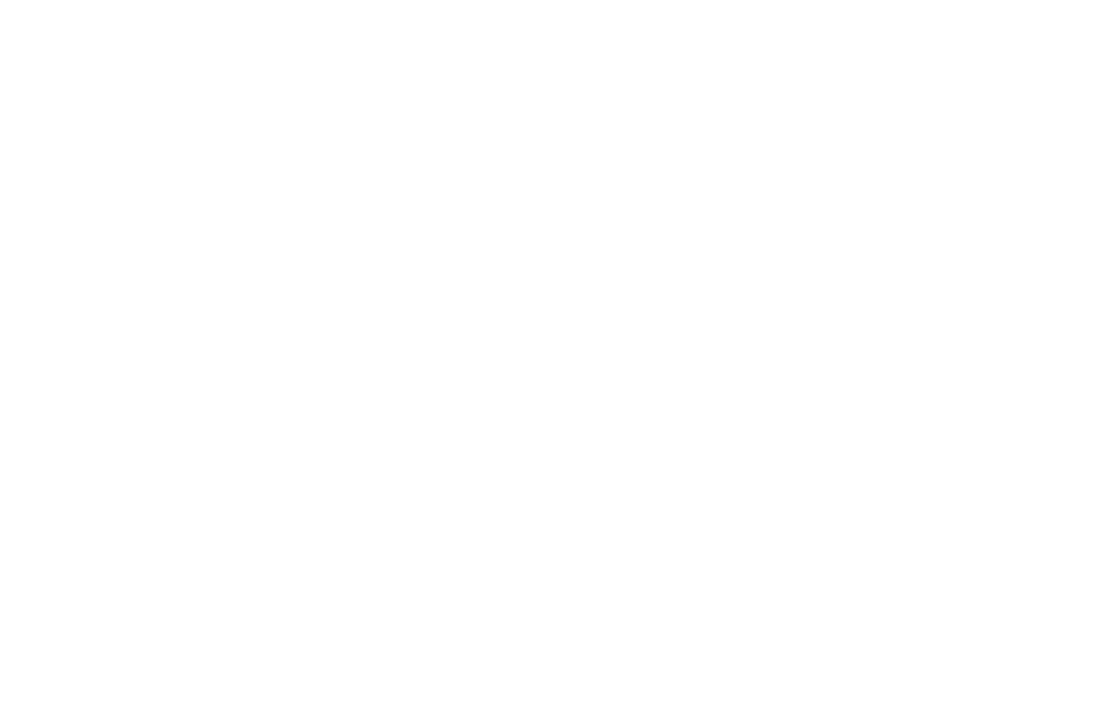 scroll, scrollTop: 0, scrollLeft: 0, axis: both 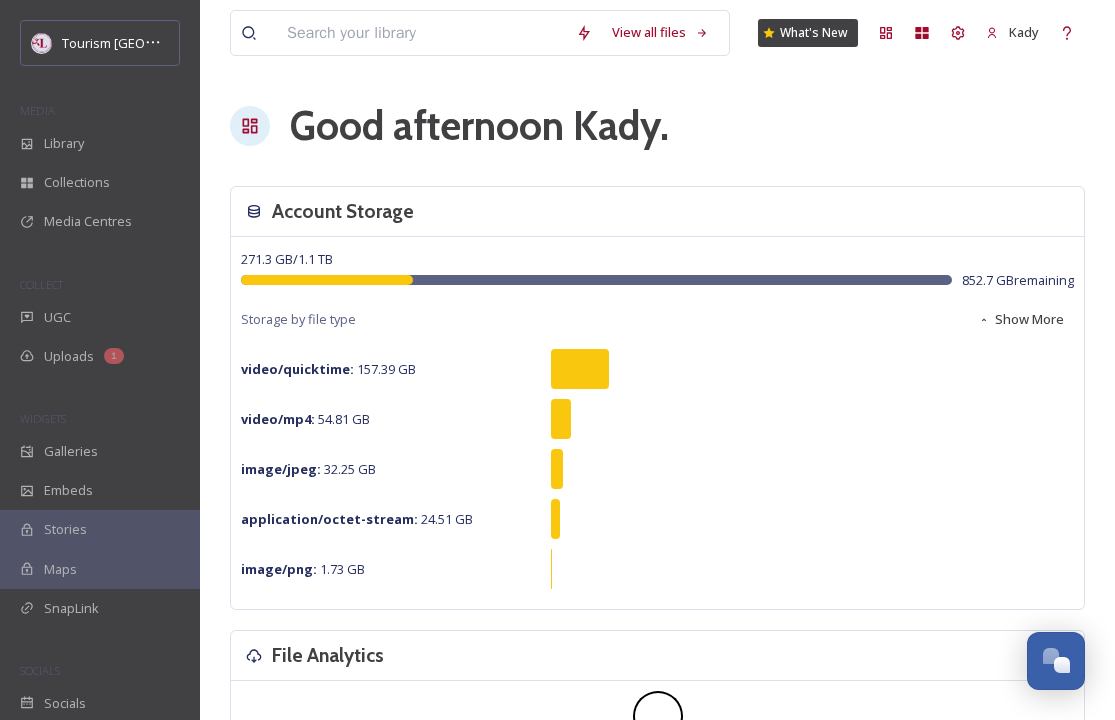 click on "COLLECT" at bounding box center (41, 284) 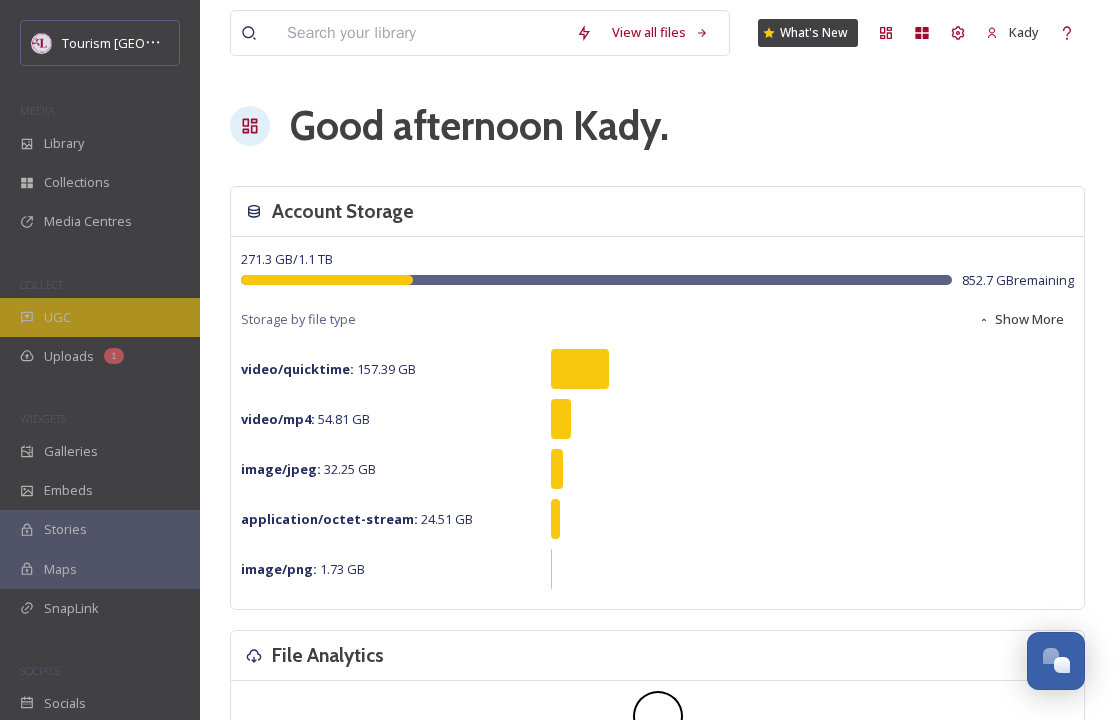 click on "UGC" at bounding box center (57, 317) 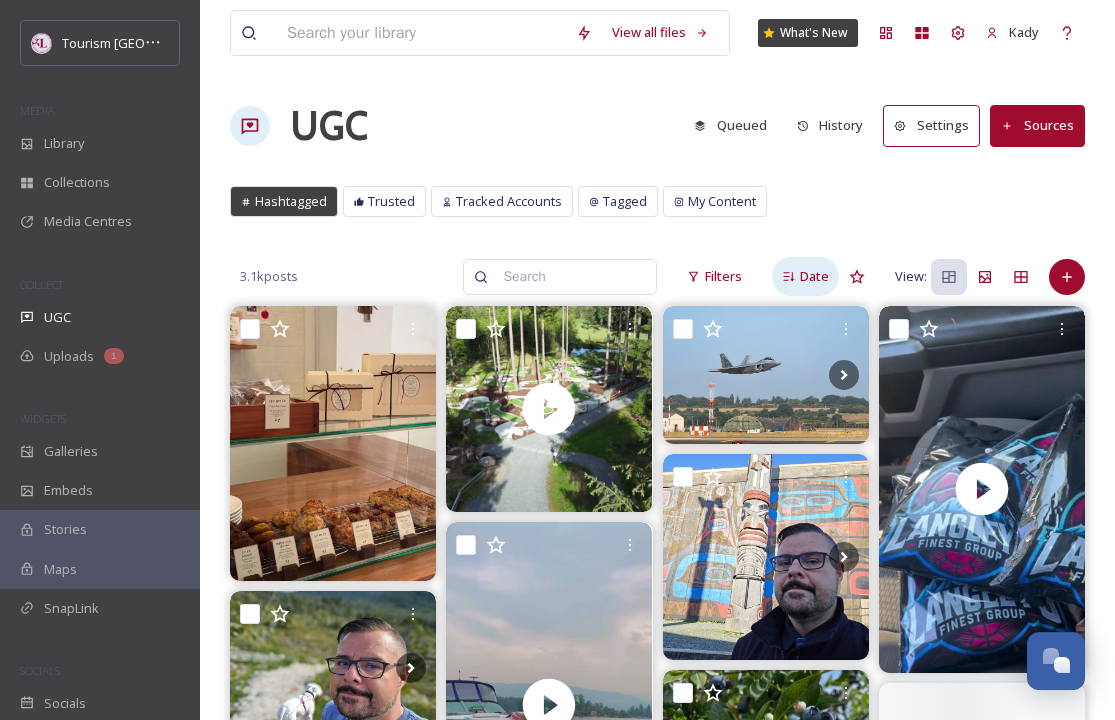click on "Date" at bounding box center (814, 276) 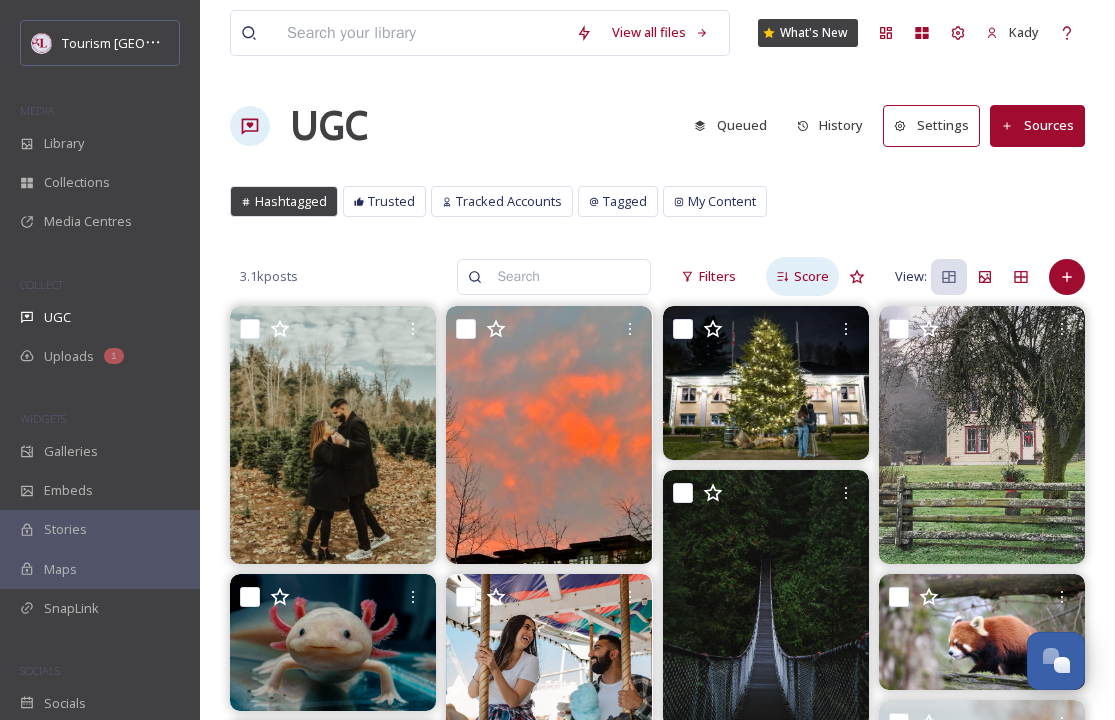 click on "Score" at bounding box center [811, 276] 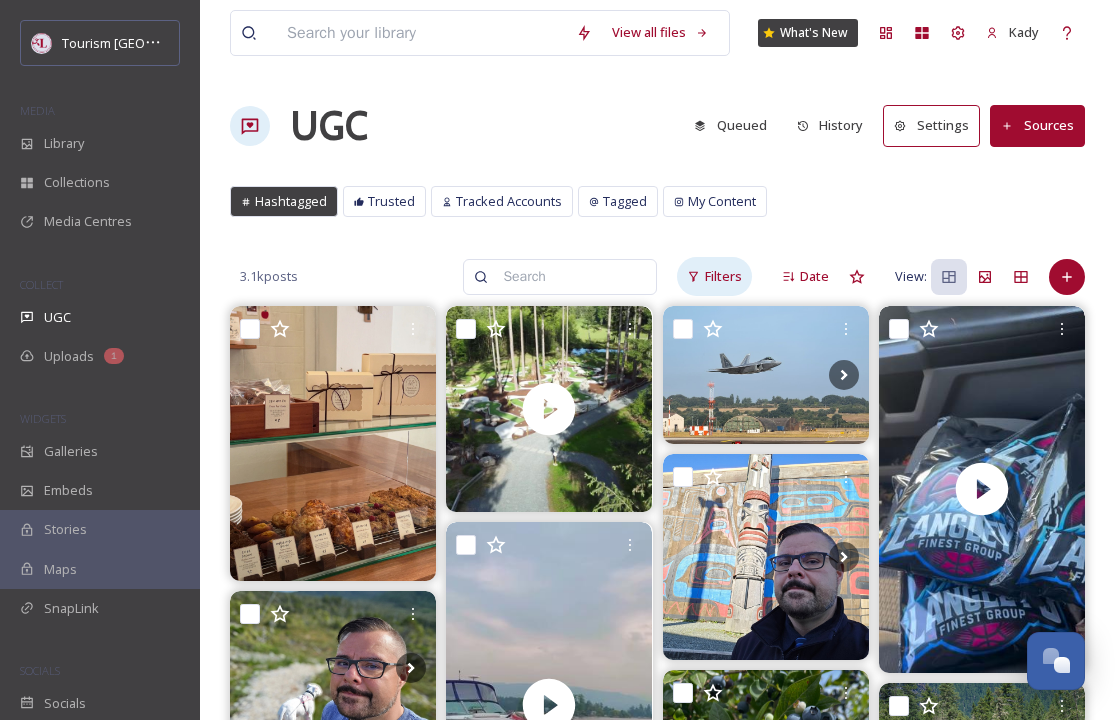 click on "Filters" at bounding box center [714, 276] 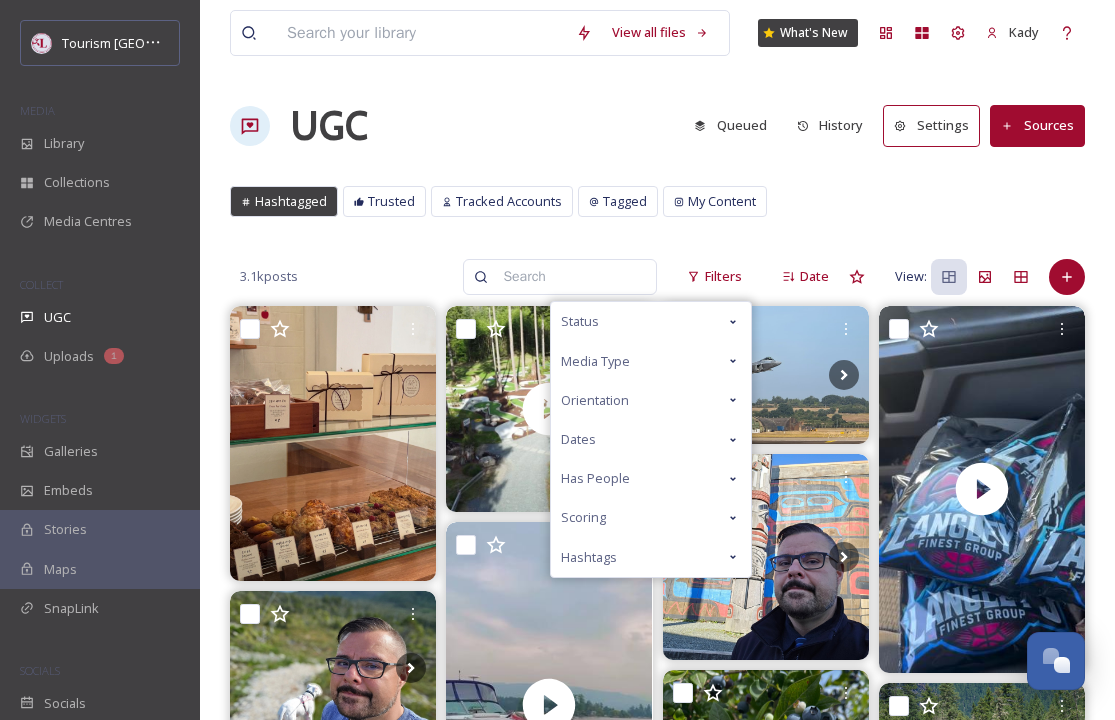 click on "Dates" at bounding box center [651, 439] 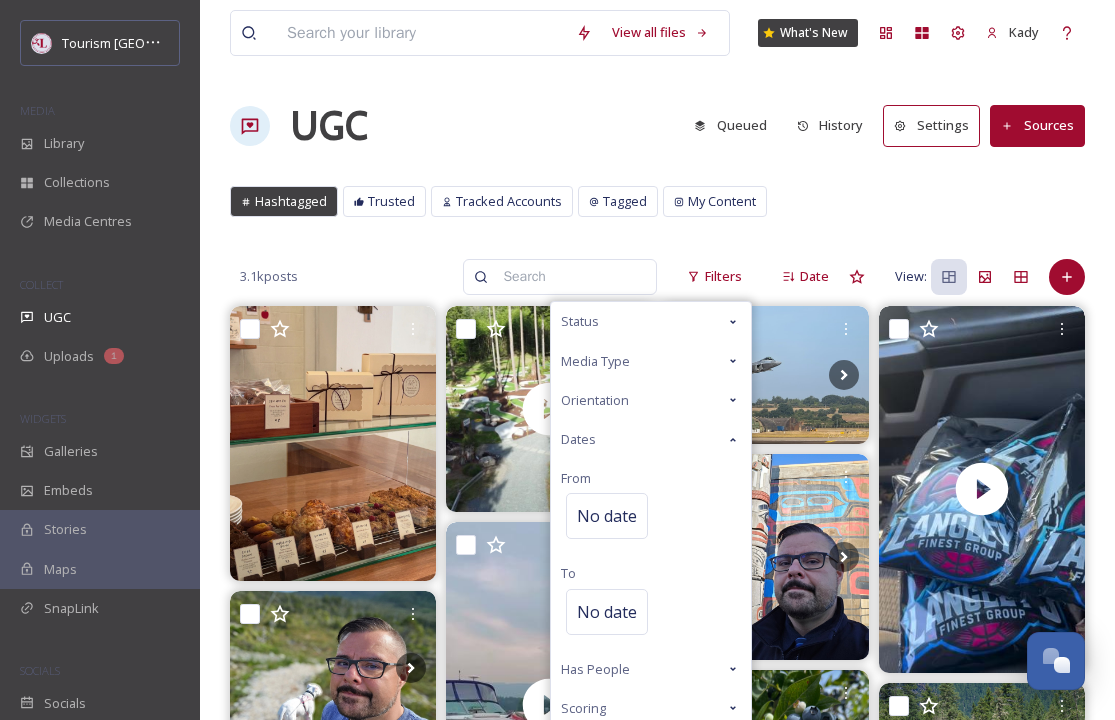 click on "From No date" at bounding box center [651, 506] 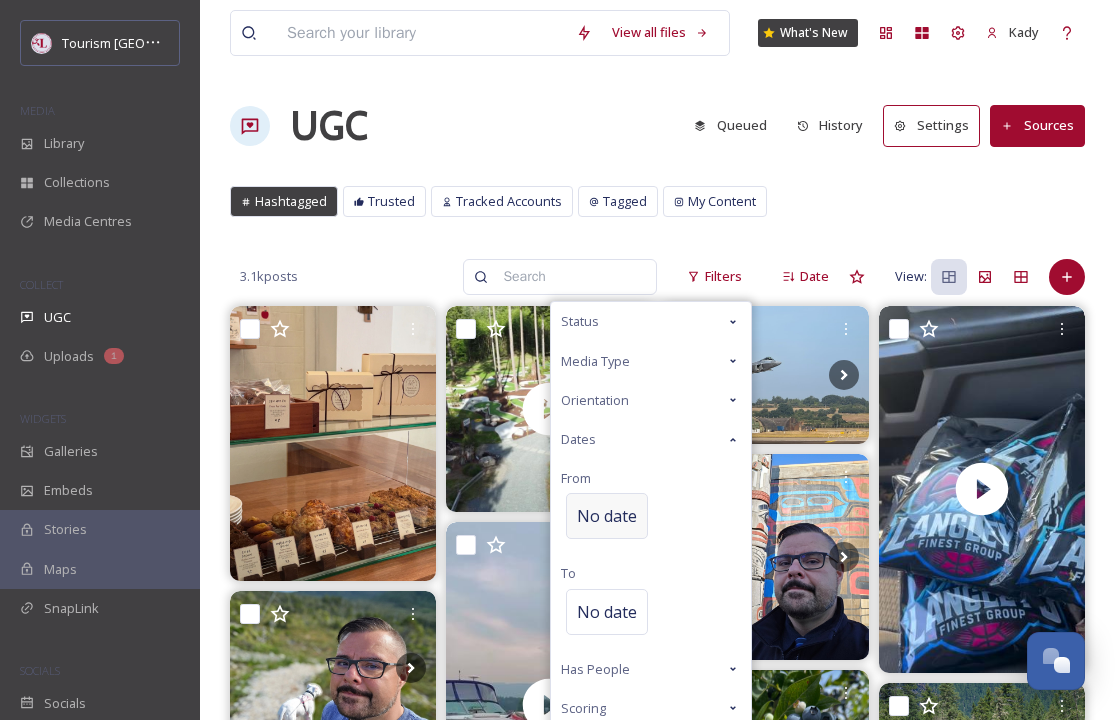 click on "No date" at bounding box center [607, 516] 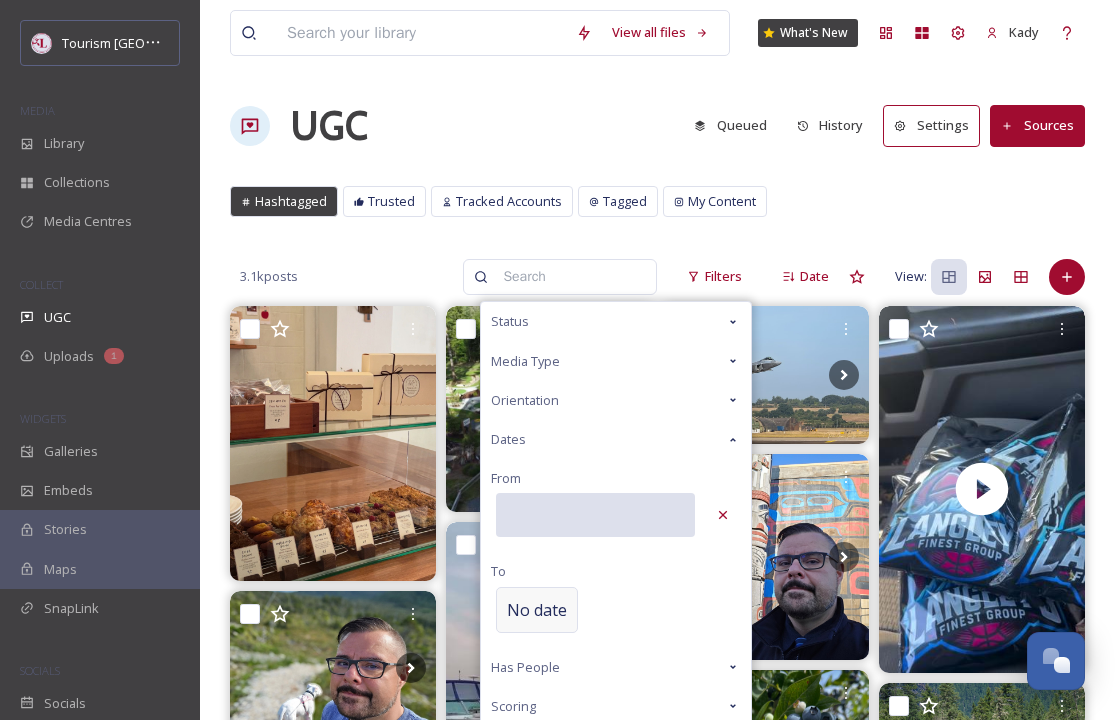 click on "3.1k  posts Filters Status Media Type Orientation Dates From To No date Has People Scoring Hashtags Date View:" at bounding box center [657, 1052] 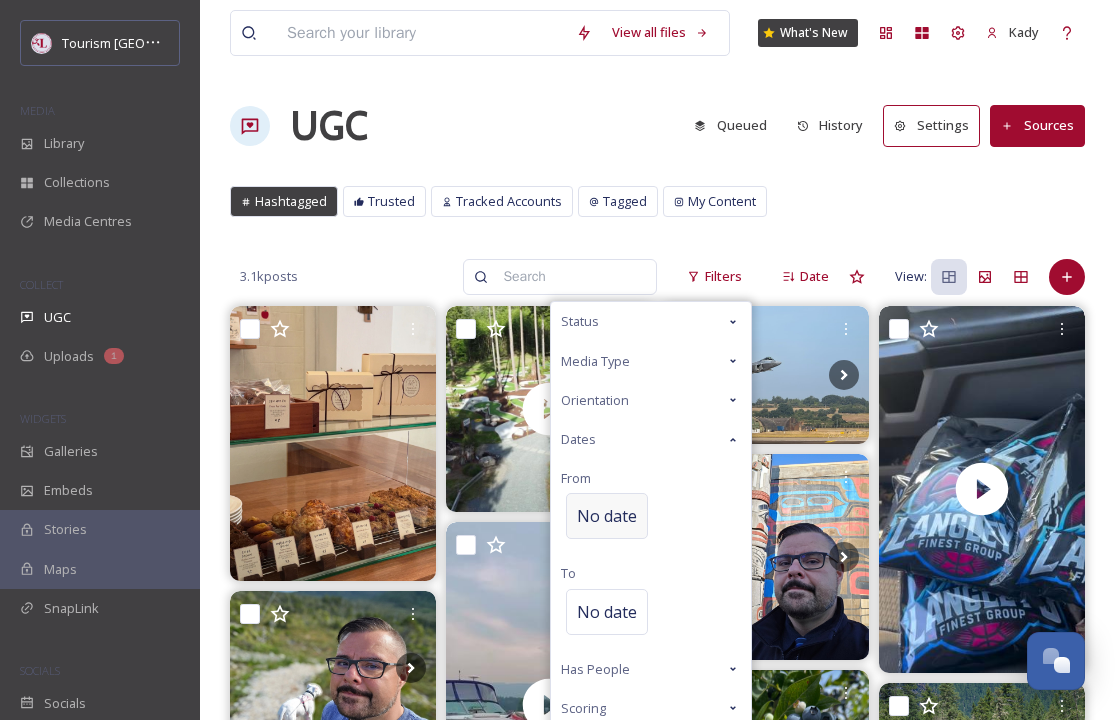 click on "No date" at bounding box center (607, 516) 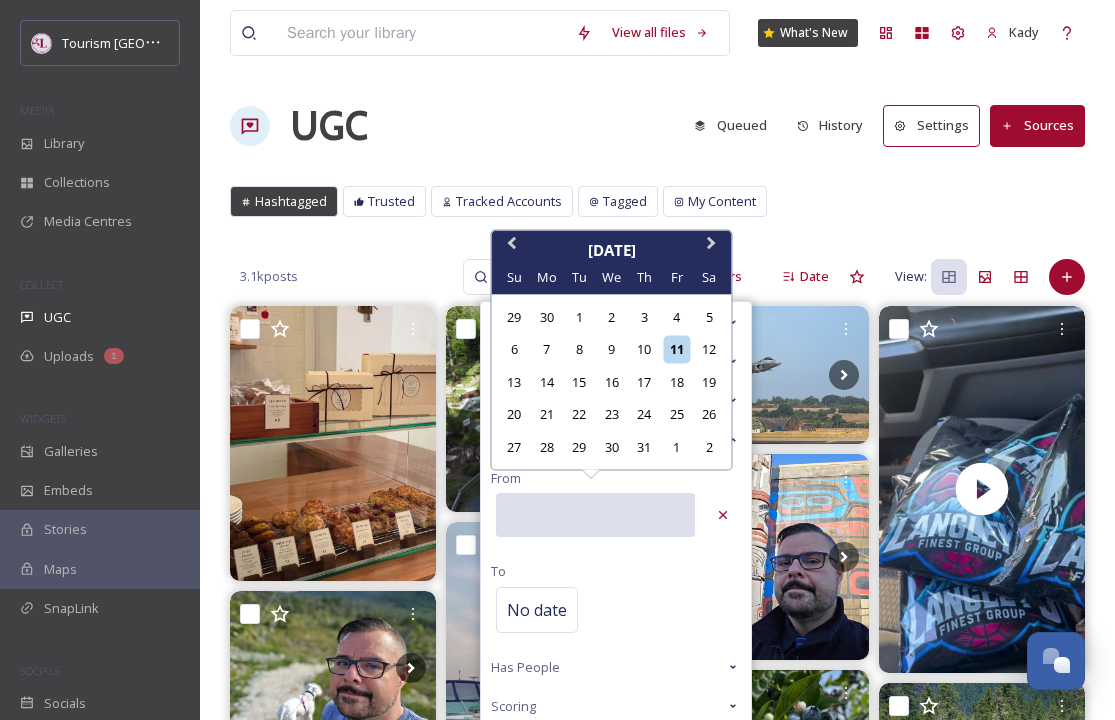 click at bounding box center [595, 515] 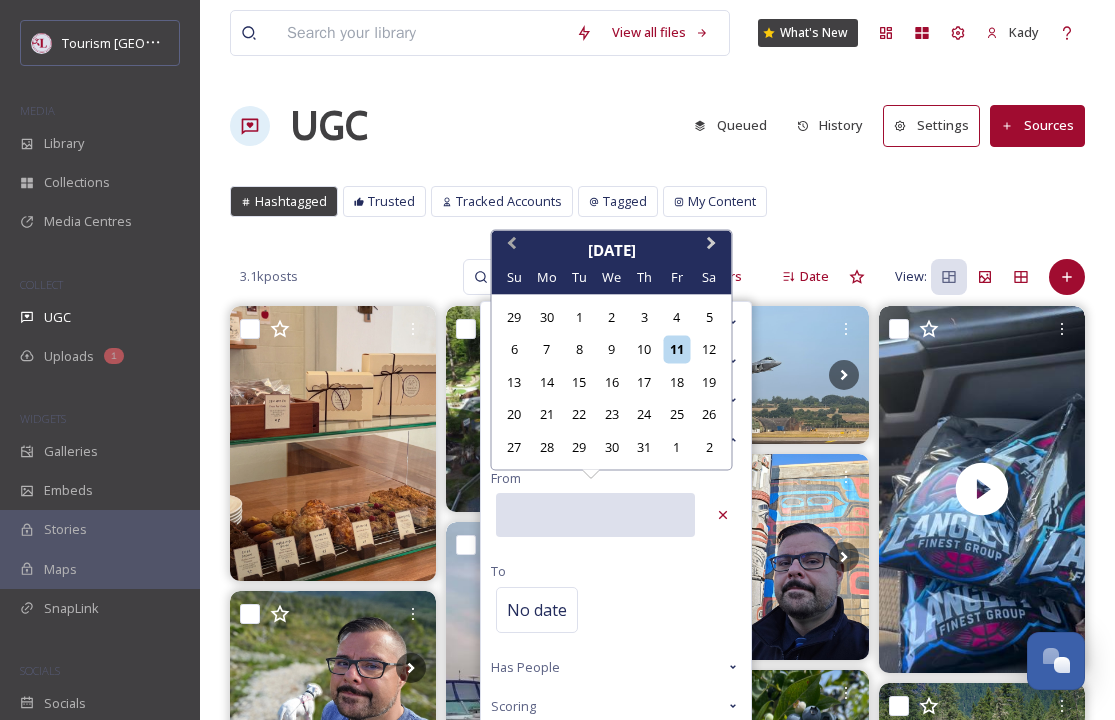 click on "Previous Month" at bounding box center (512, 247) 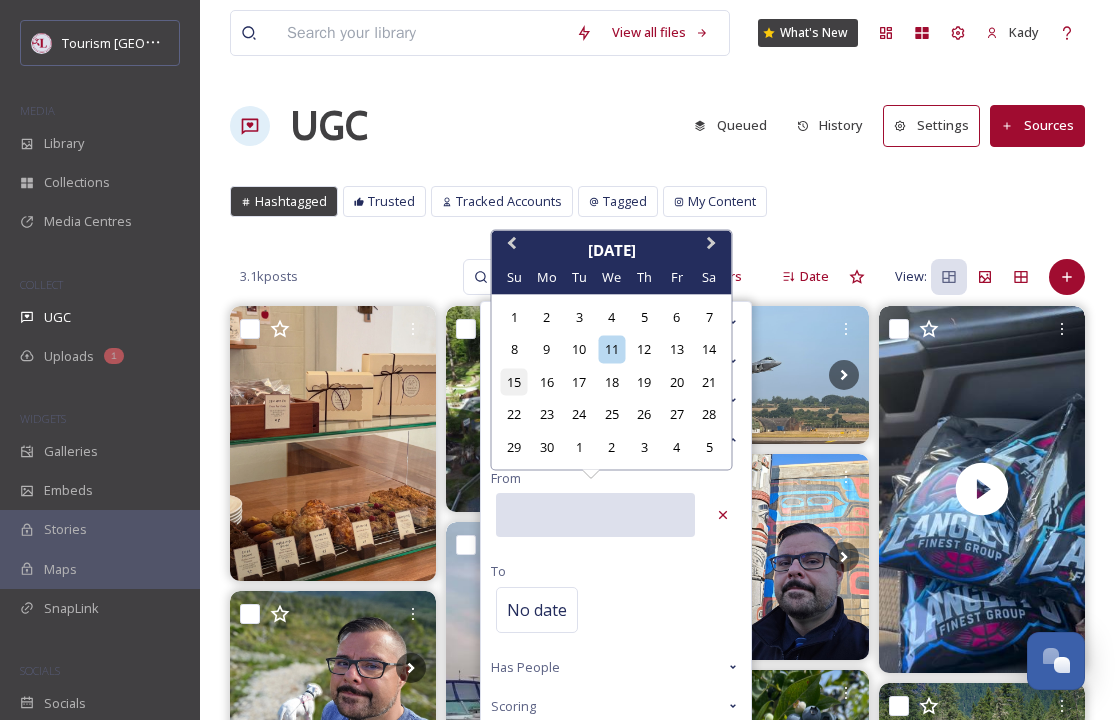 click on "15" at bounding box center [514, 381] 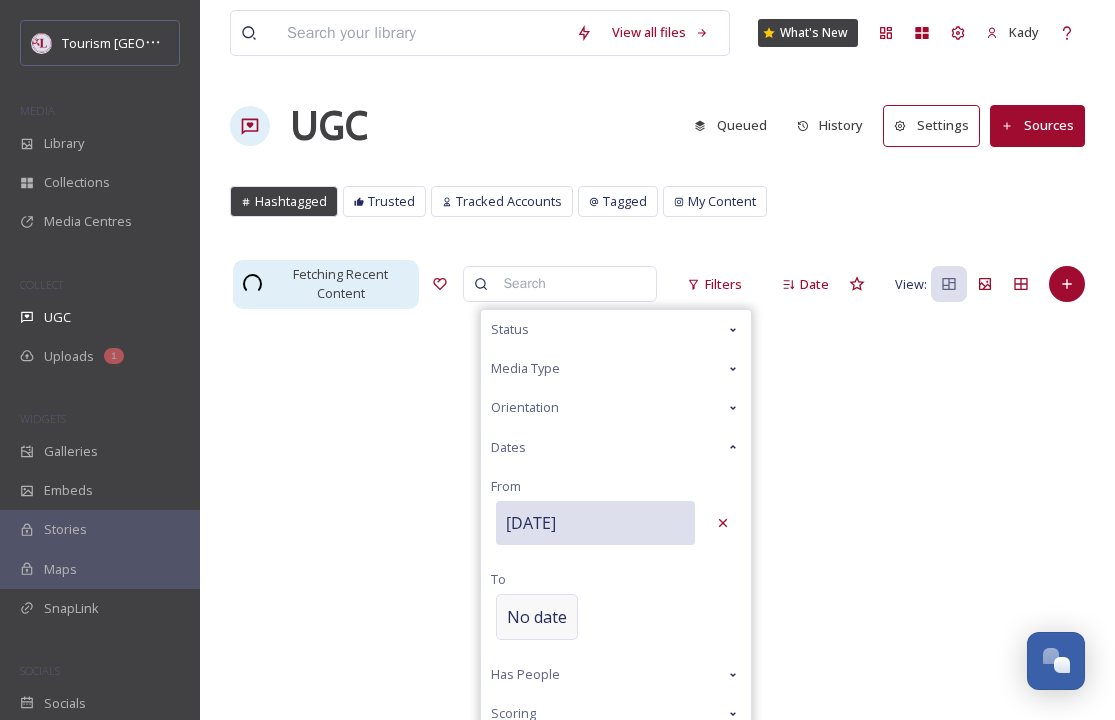 click on "To No date" at bounding box center [616, 607] 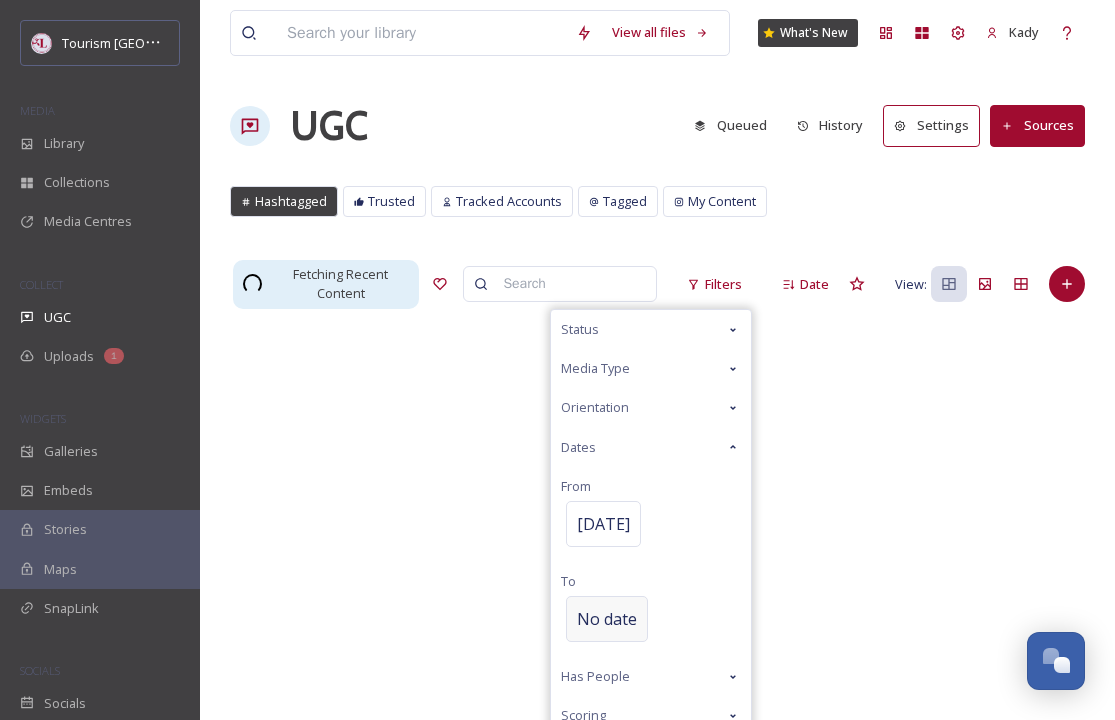 click on "No date" at bounding box center [607, 619] 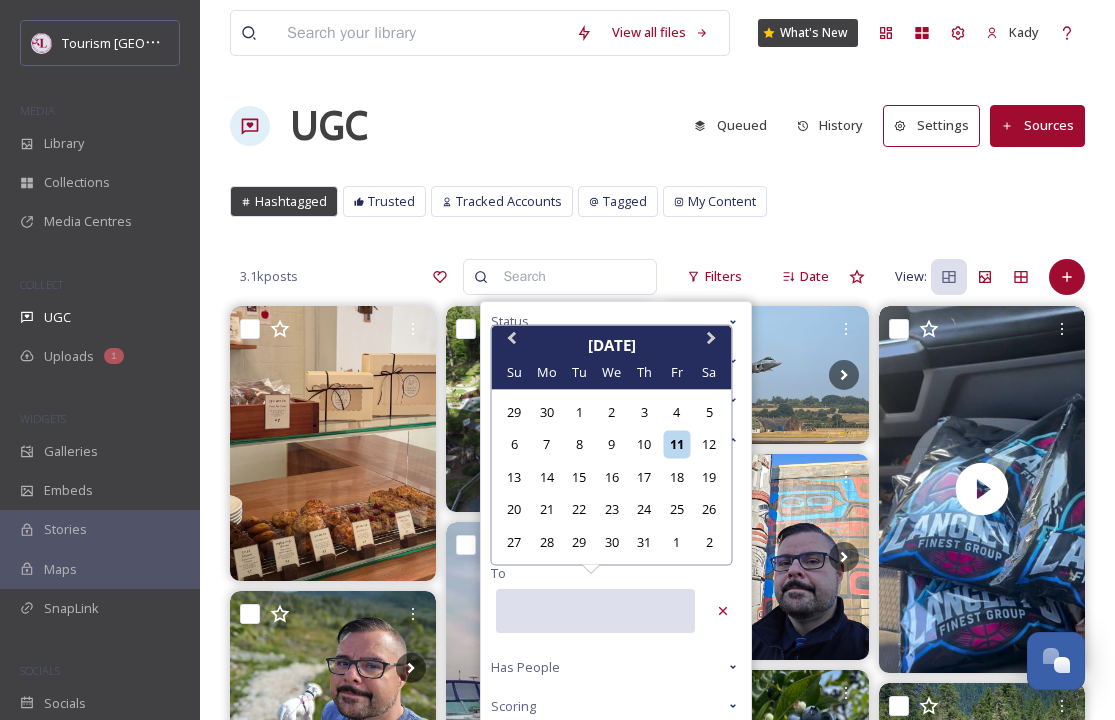 click at bounding box center (595, 611) 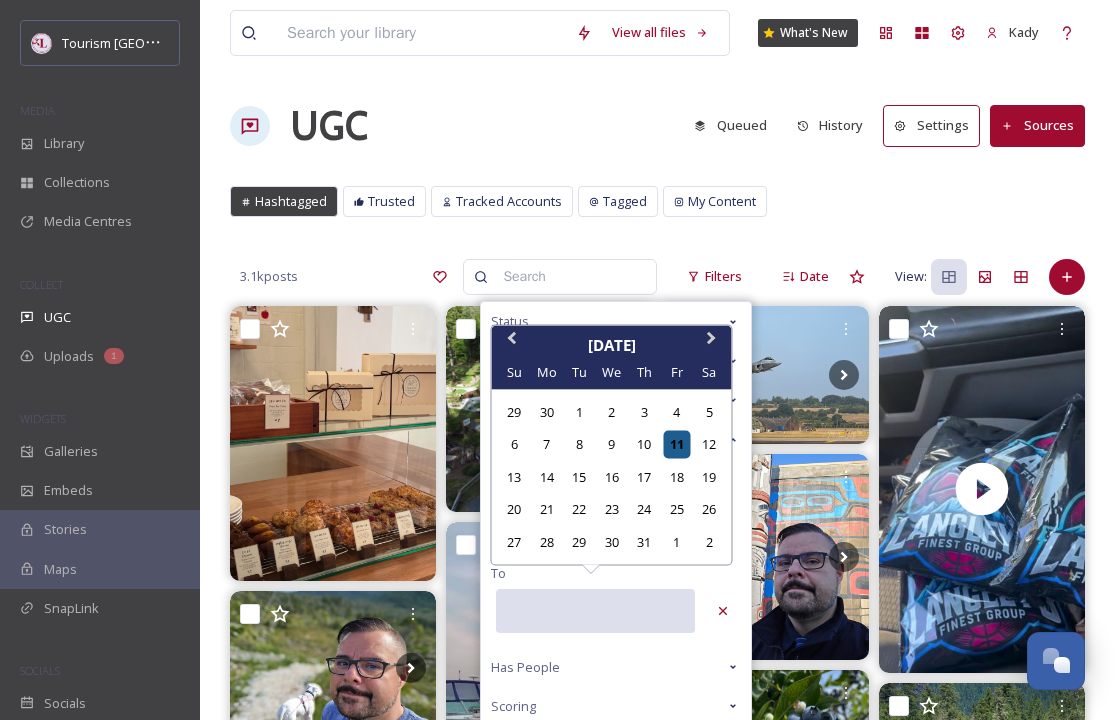 click on "11" at bounding box center [676, 444] 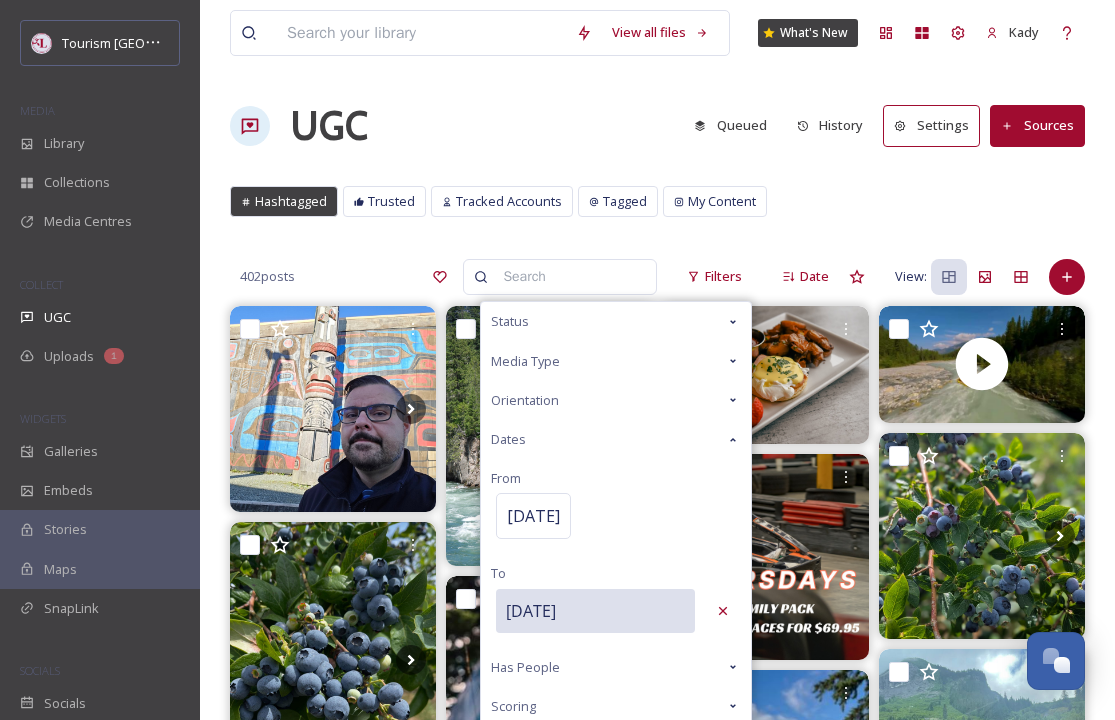 click on "Hashtagged Trusted Tracked Accounts Tagged My Content" at bounding box center [657, 206] 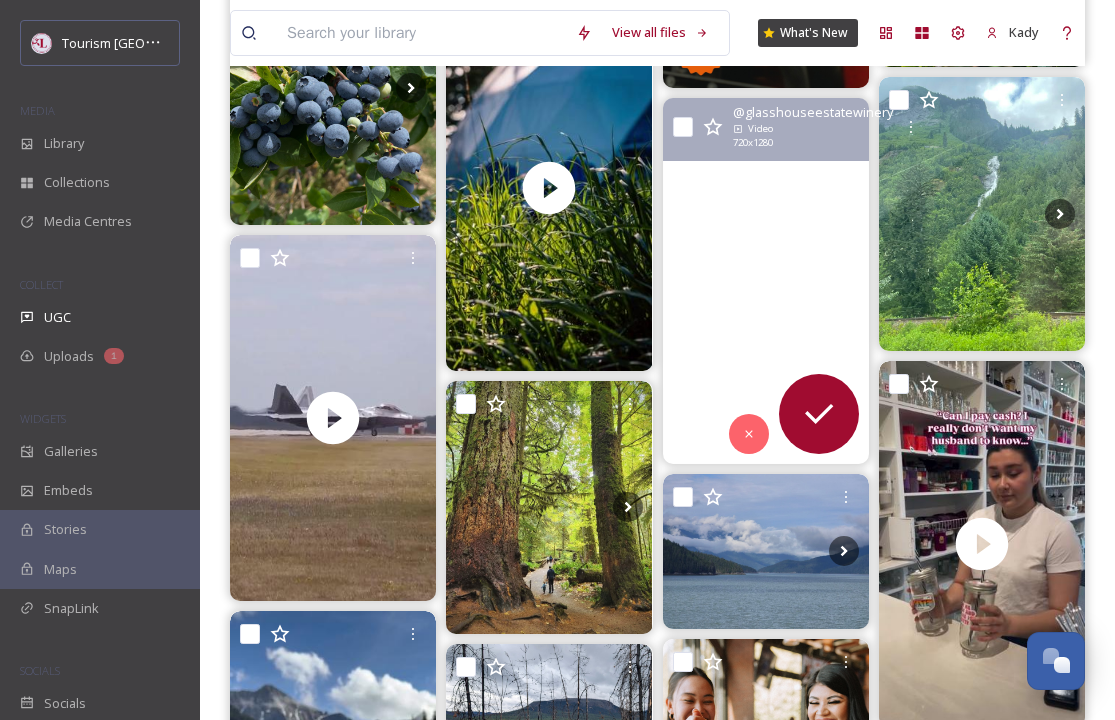 scroll, scrollTop: 568, scrollLeft: 0, axis: vertical 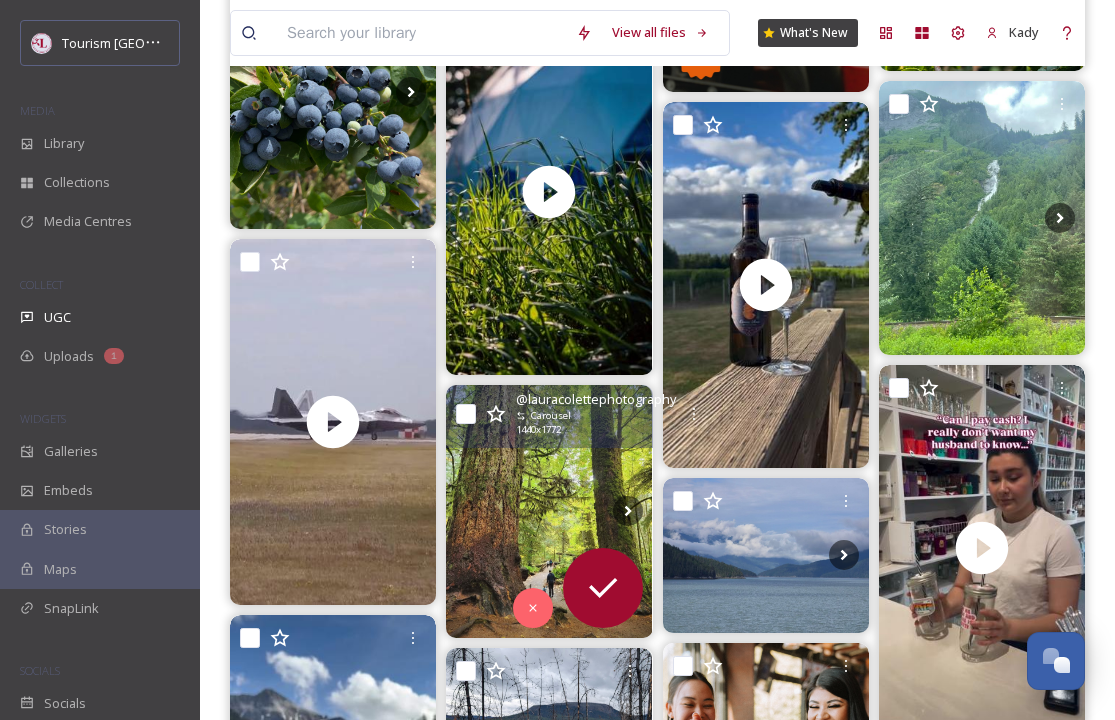 click at bounding box center (549, 511) 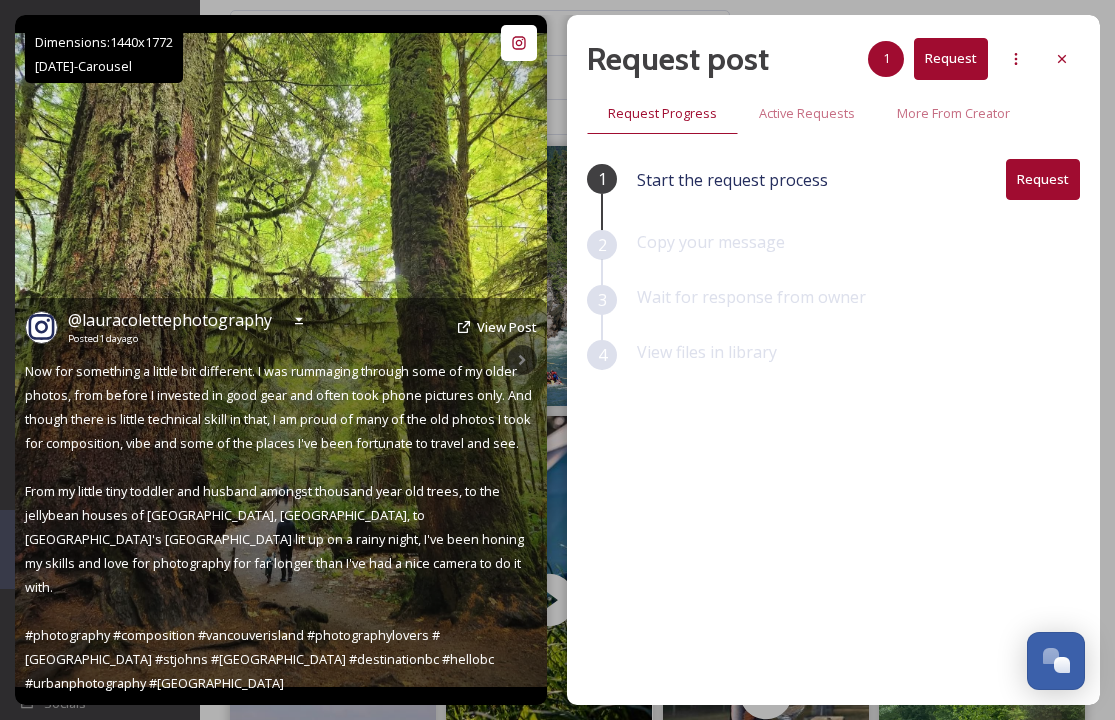scroll, scrollTop: 0, scrollLeft: 0, axis: both 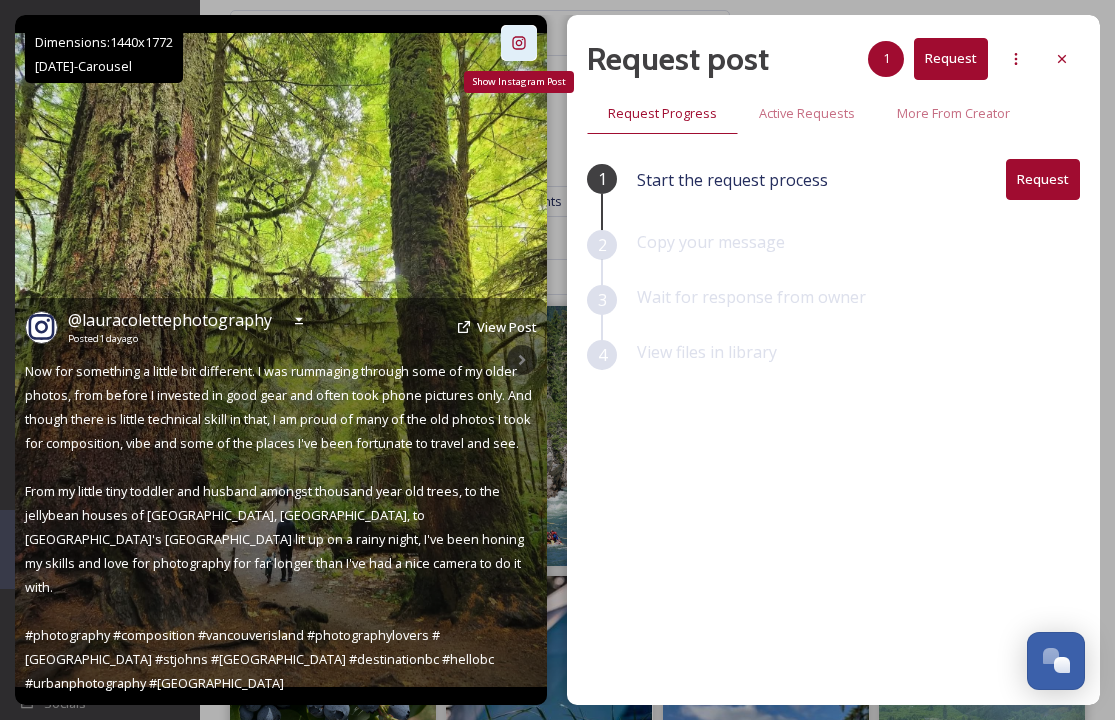 click on "Show Instagram Post" at bounding box center (519, 43) 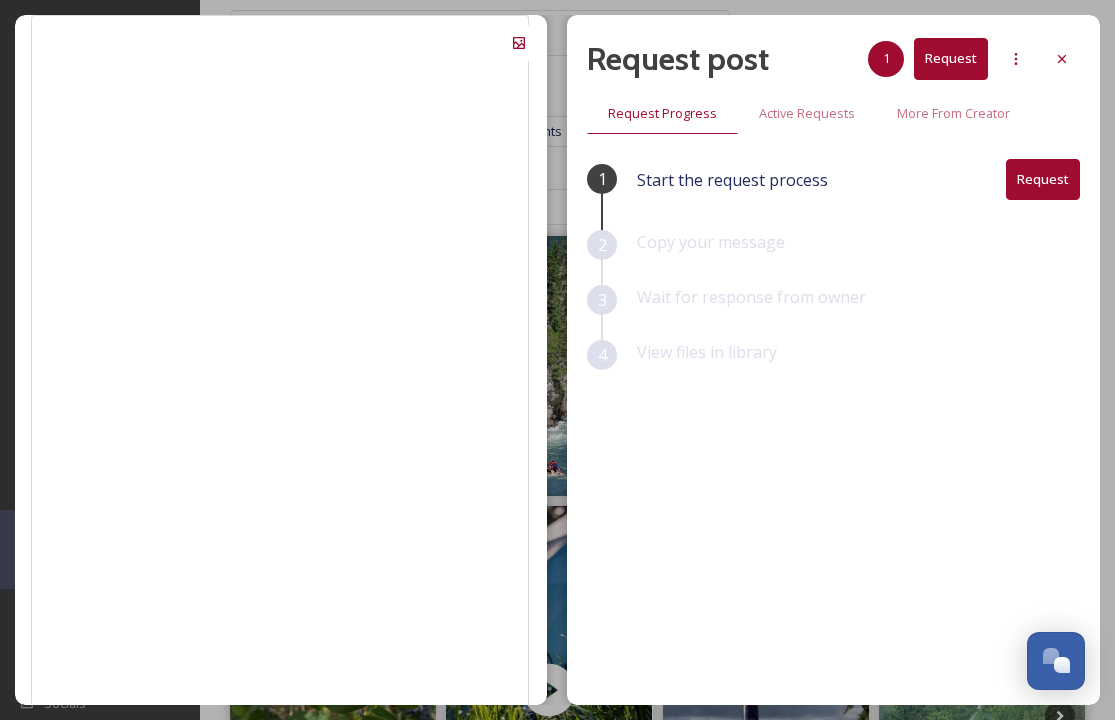 scroll, scrollTop: 78, scrollLeft: 0, axis: vertical 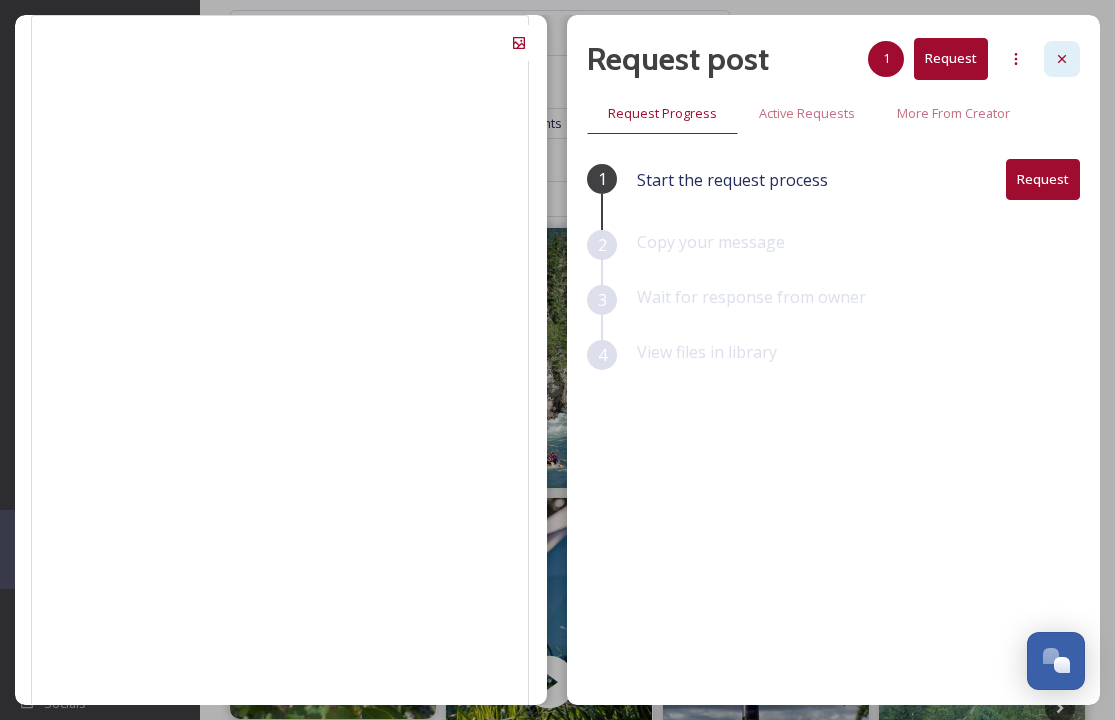 click 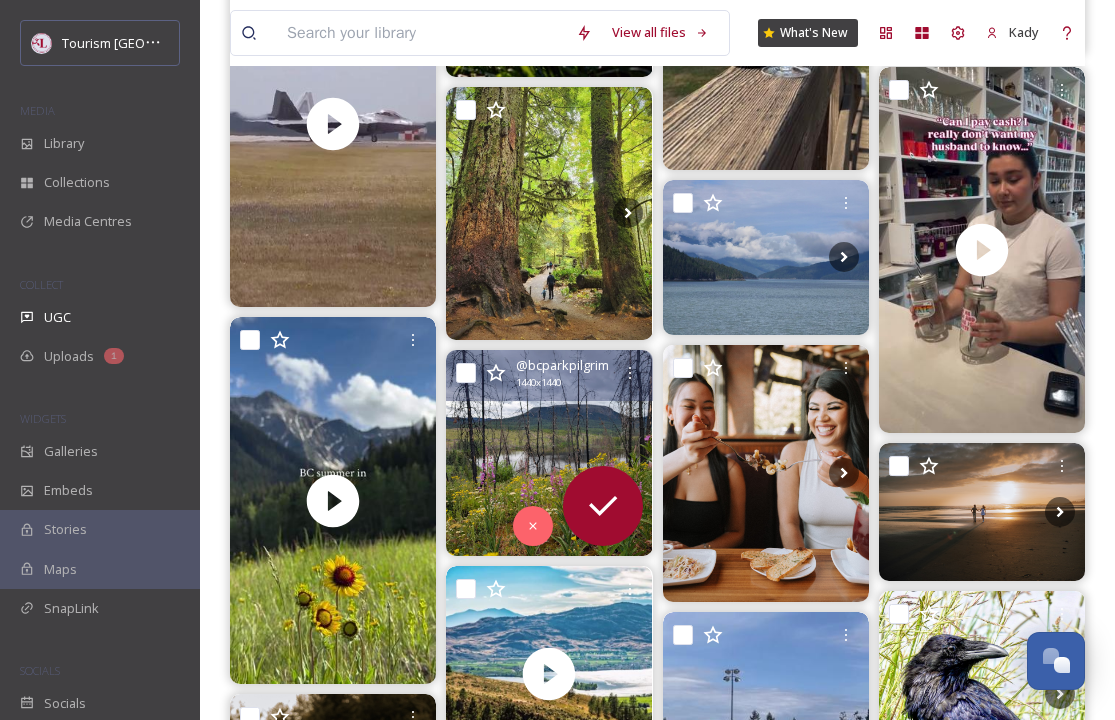 scroll, scrollTop: 873, scrollLeft: 0, axis: vertical 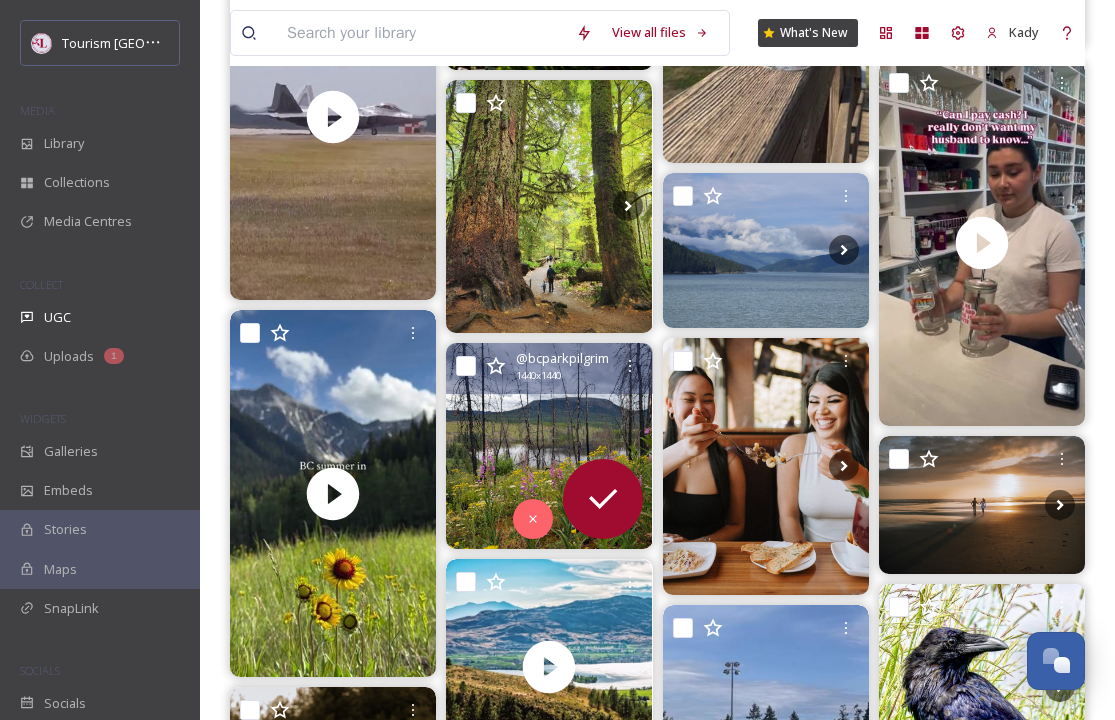 click at bounding box center [549, 446] 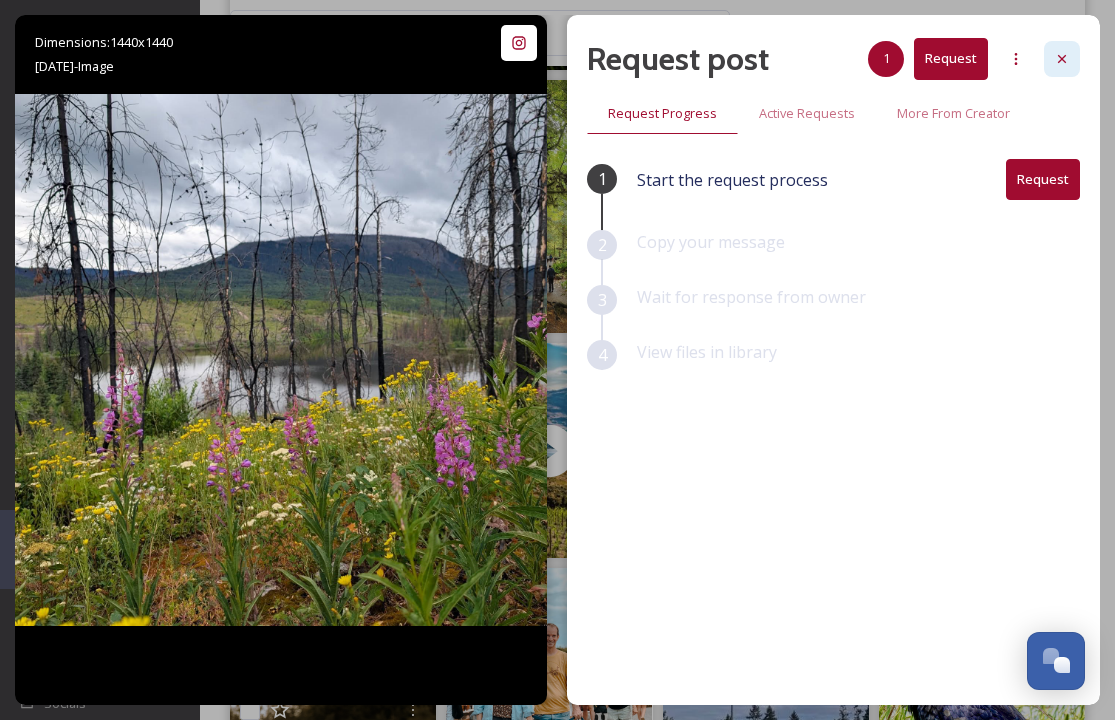 click 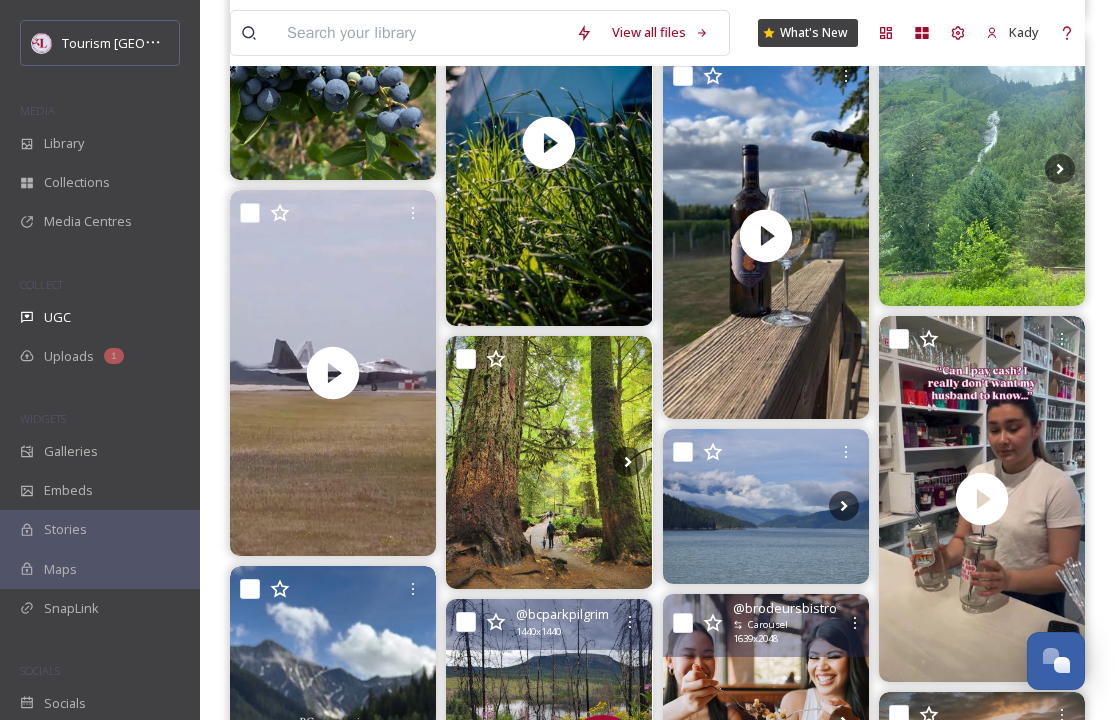 scroll, scrollTop: 0, scrollLeft: 0, axis: both 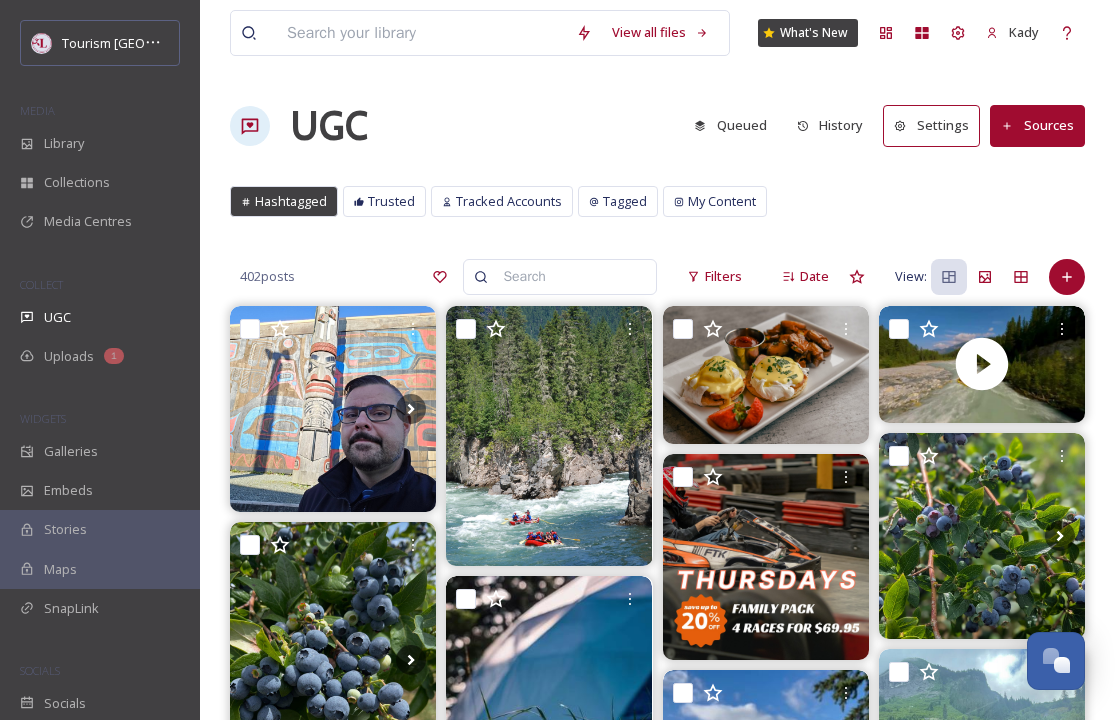 click at bounding box center [569, 277] 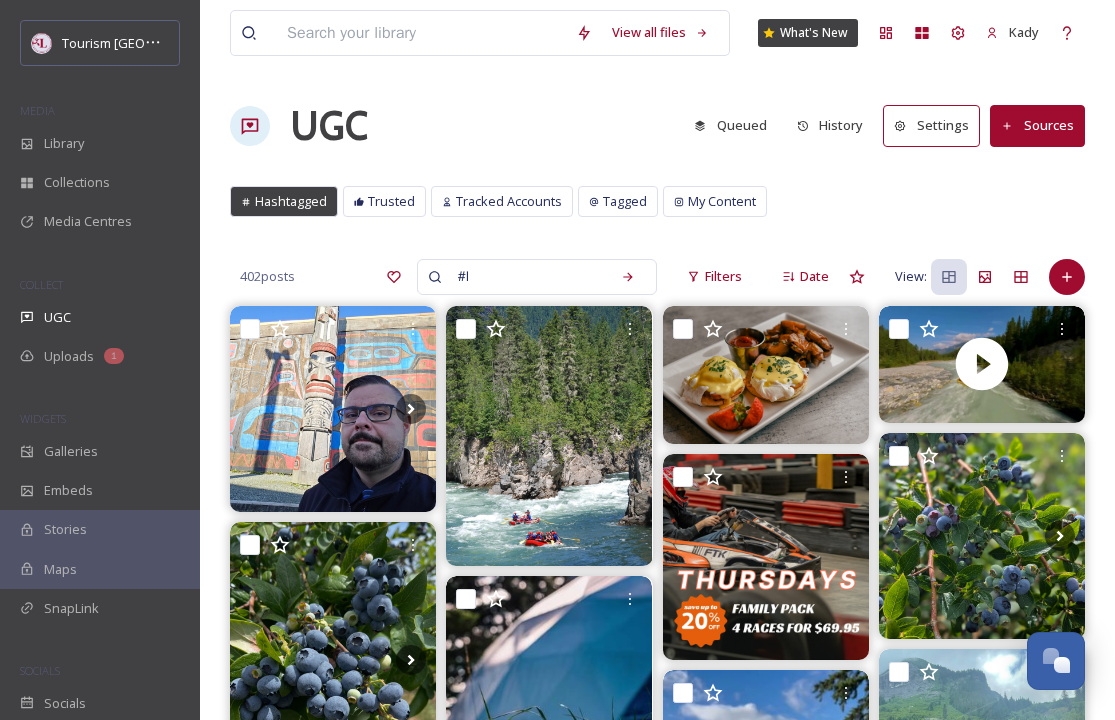 type on "#" 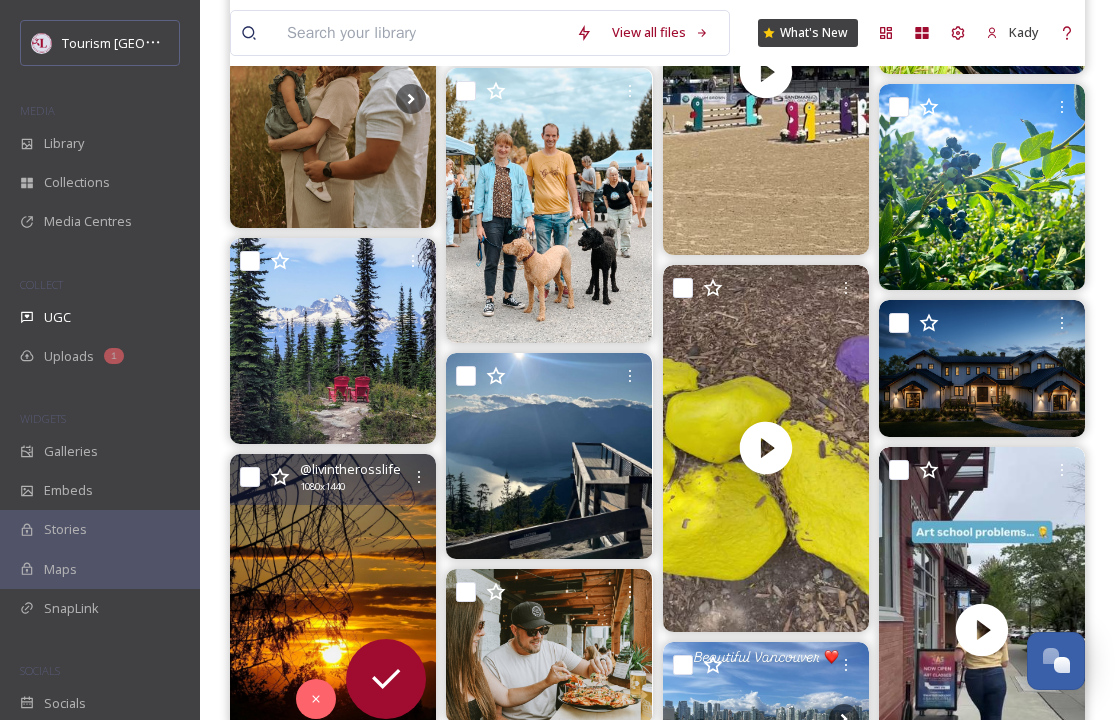 scroll, scrollTop: 1588, scrollLeft: 0, axis: vertical 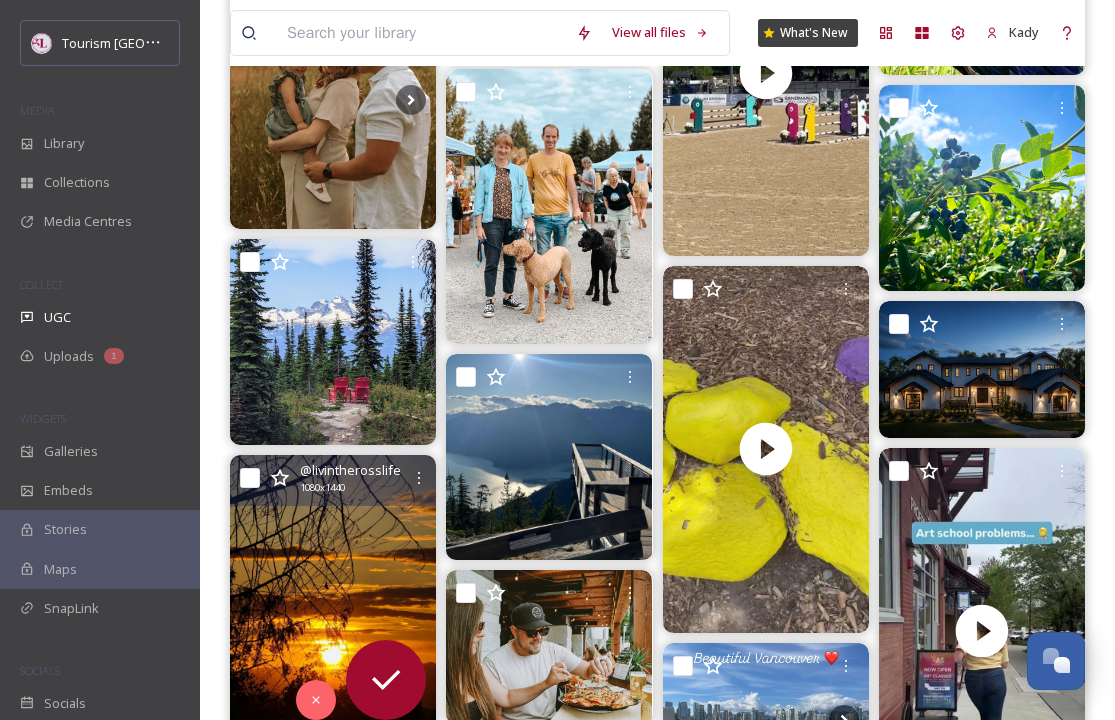 click at bounding box center [333, 592] 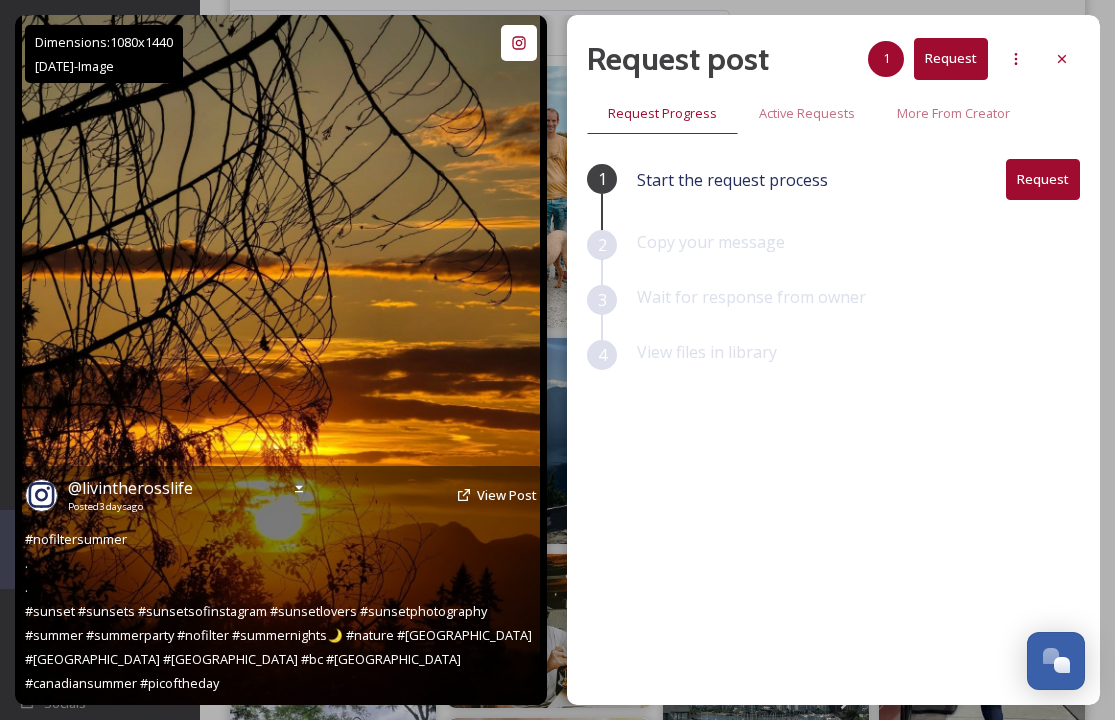 scroll, scrollTop: 1606, scrollLeft: 0, axis: vertical 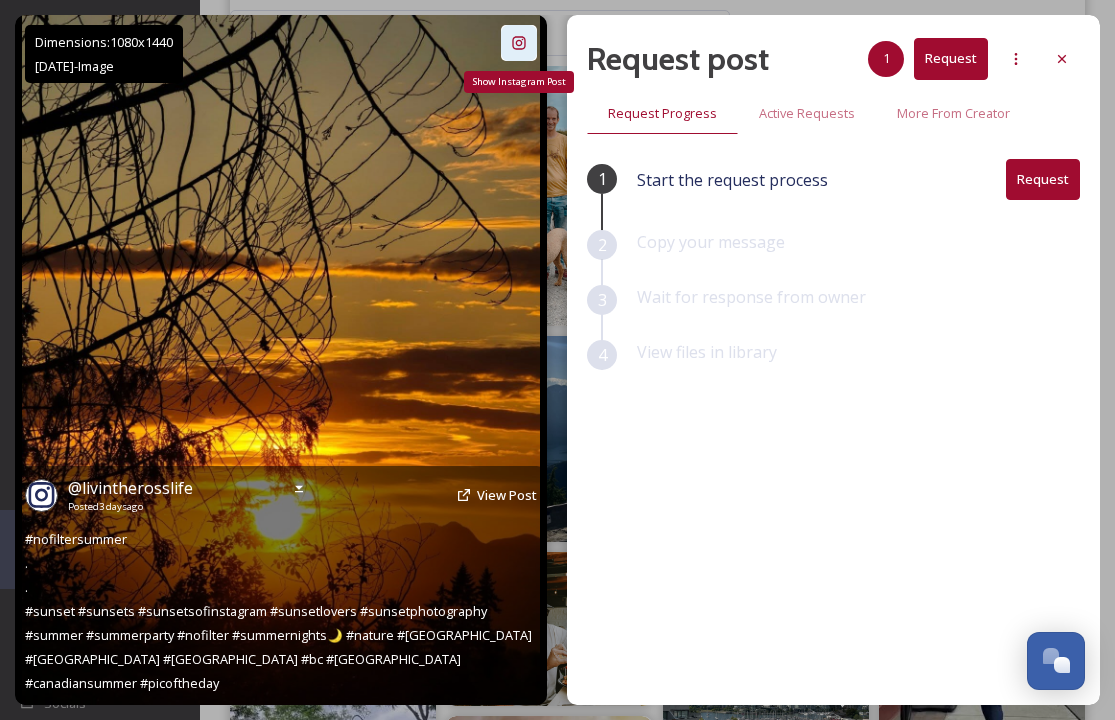 click on "Show Instagram Post" at bounding box center (519, 43) 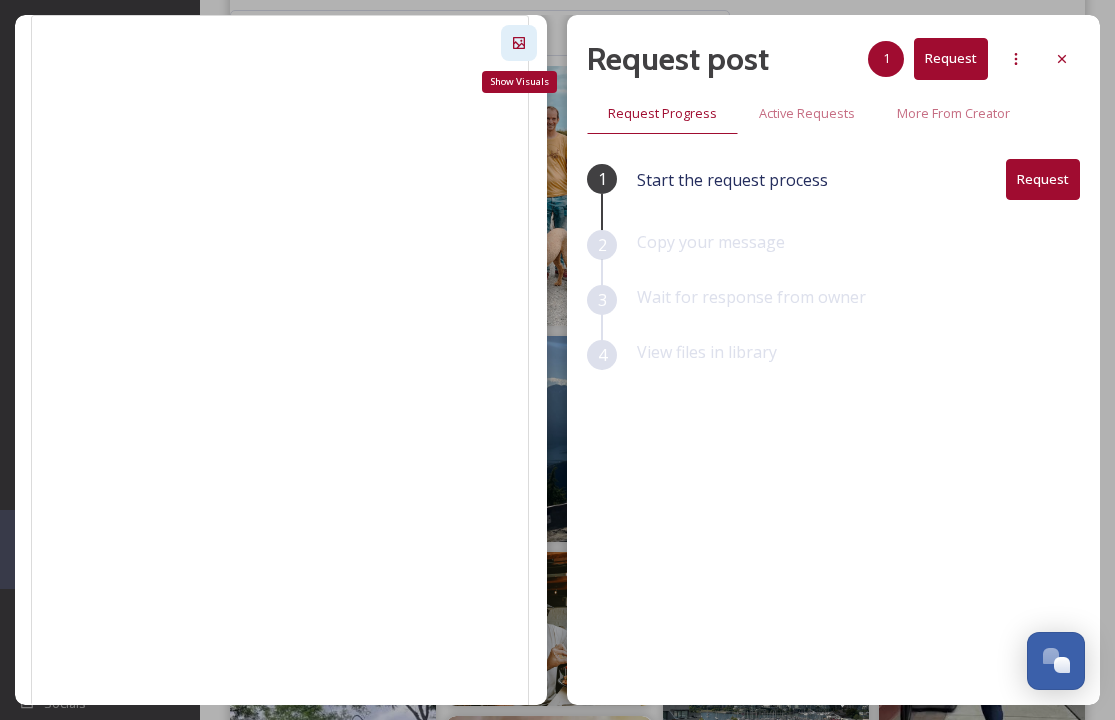 click 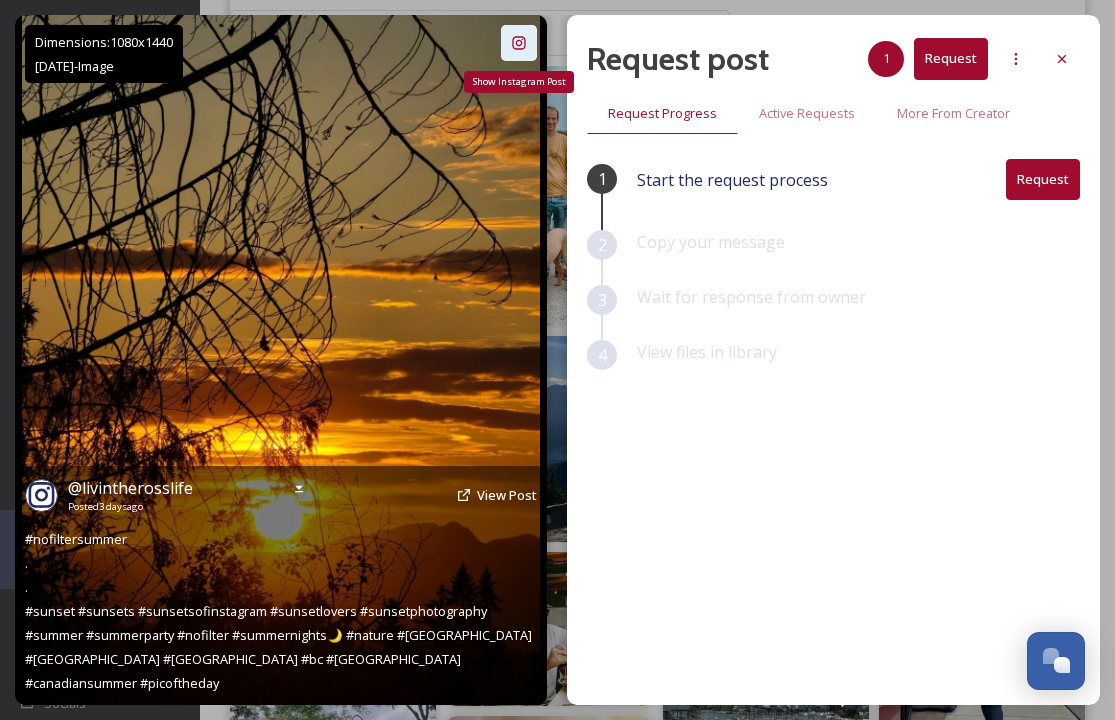 click 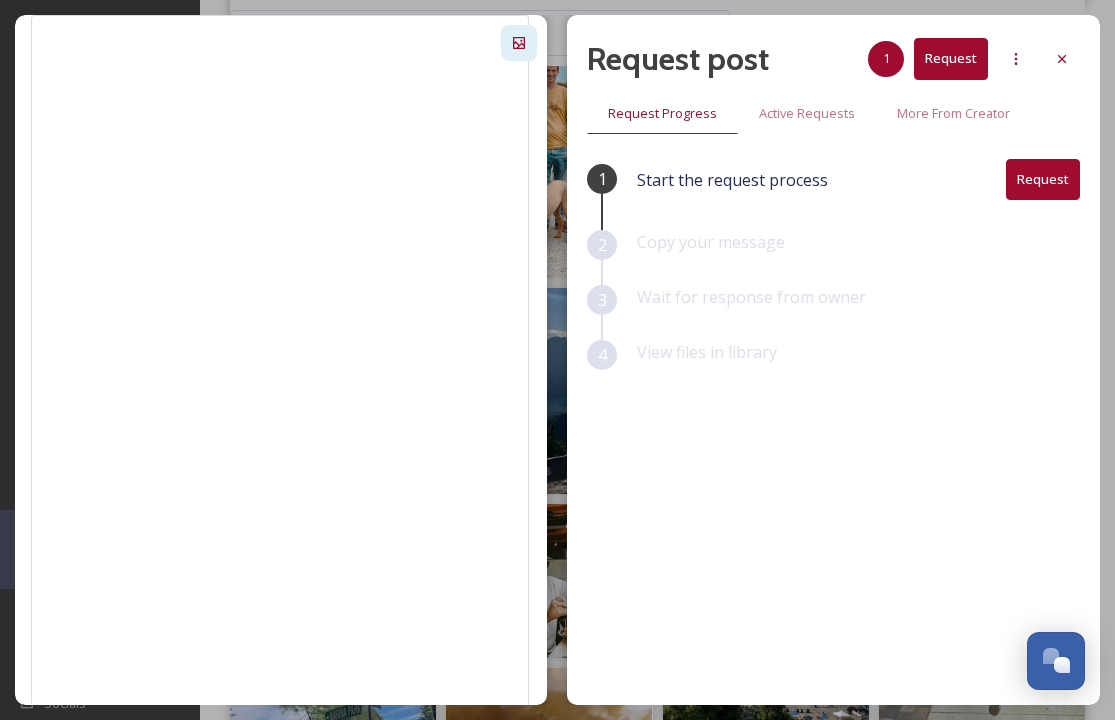 scroll, scrollTop: 1092, scrollLeft: 0, axis: vertical 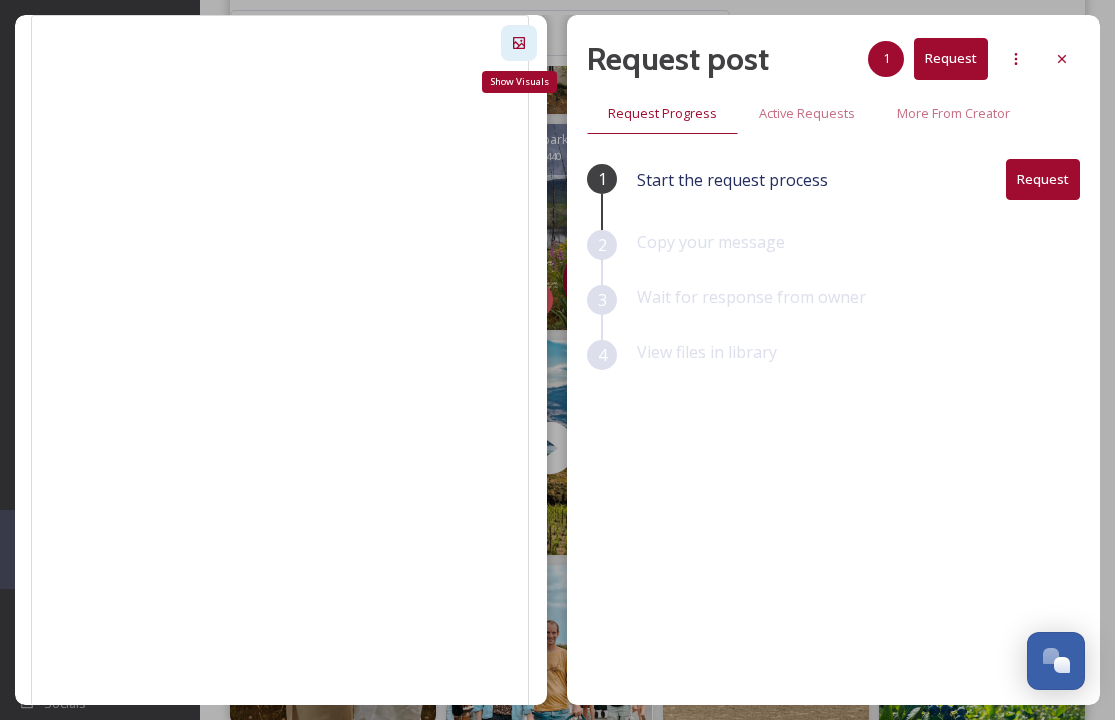 click 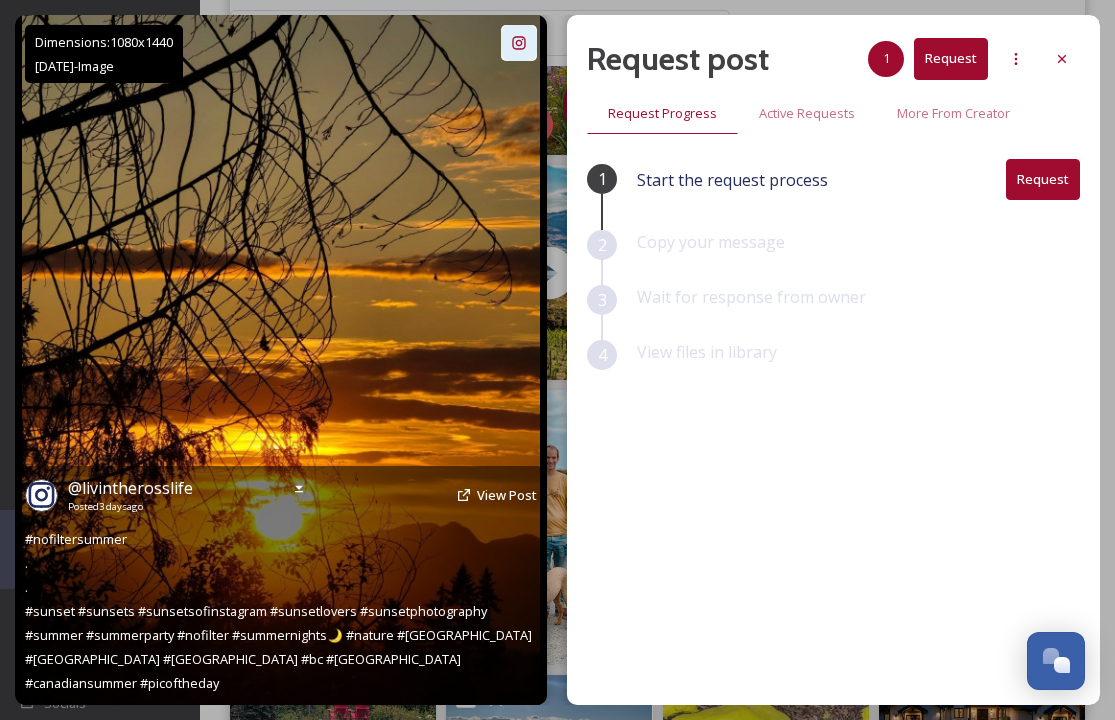 scroll, scrollTop: 1291, scrollLeft: 0, axis: vertical 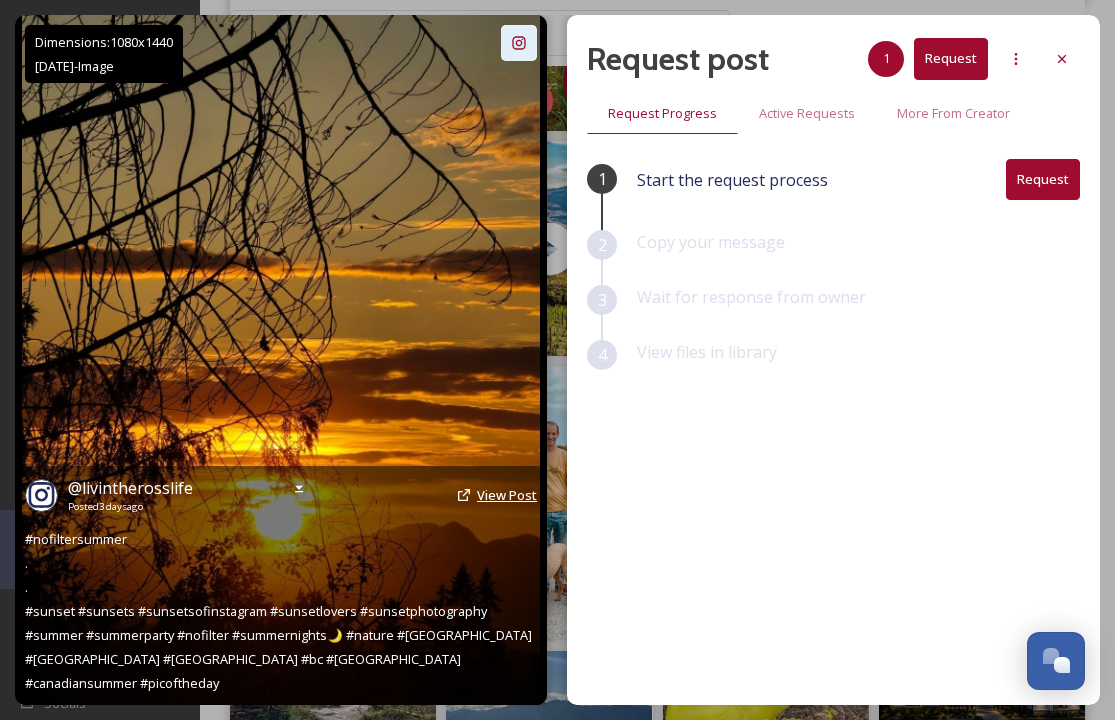 click on "View Post" at bounding box center (507, 495) 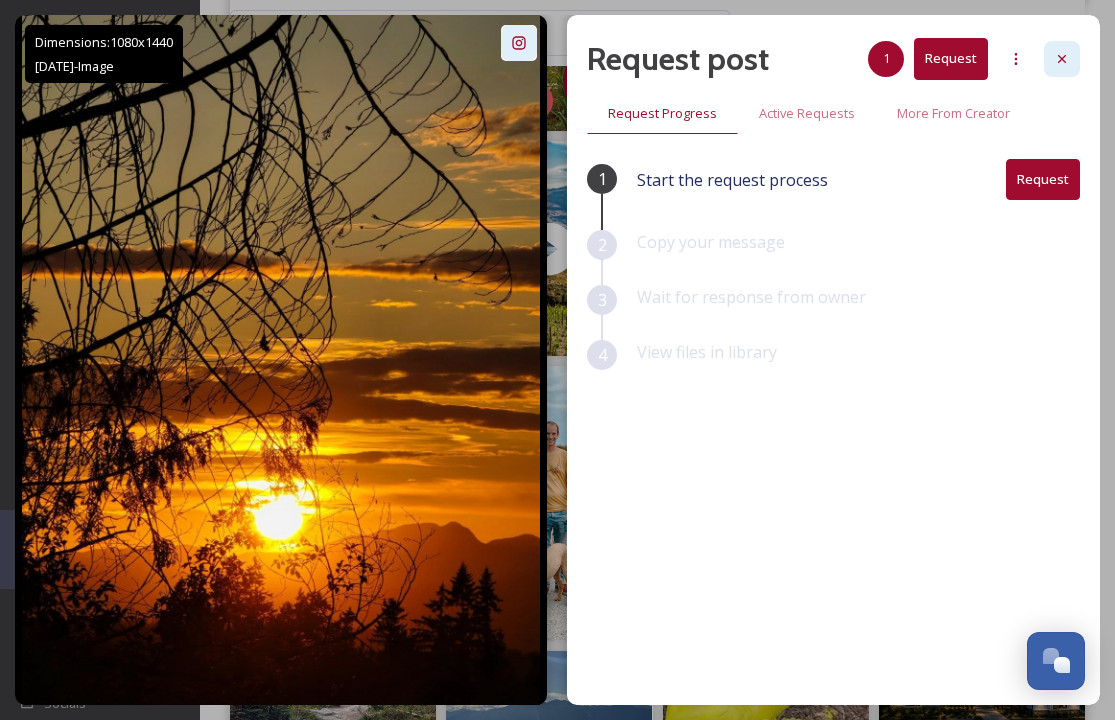 click 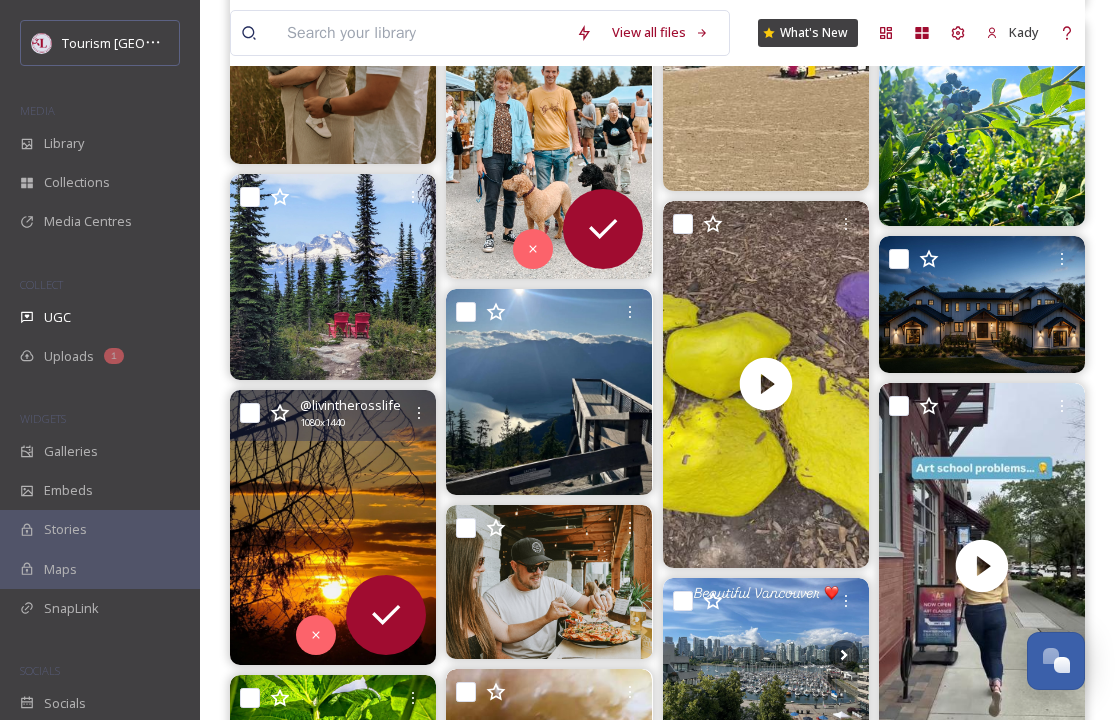 scroll, scrollTop: 1651, scrollLeft: 0, axis: vertical 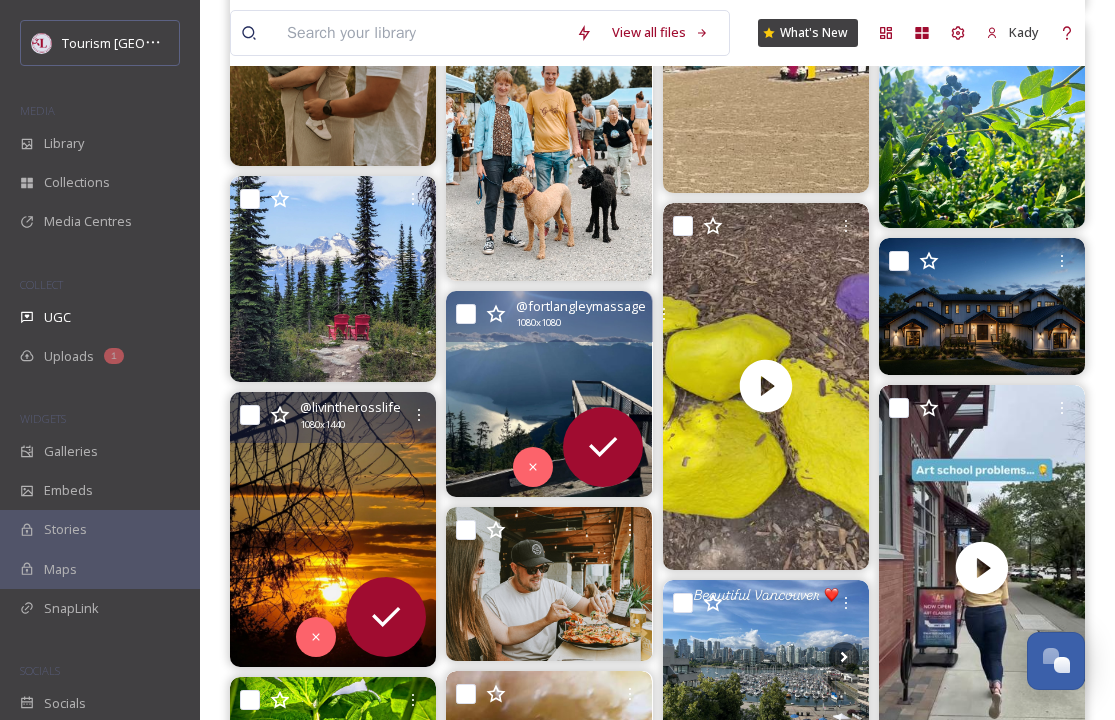 click at bounding box center (549, 394) 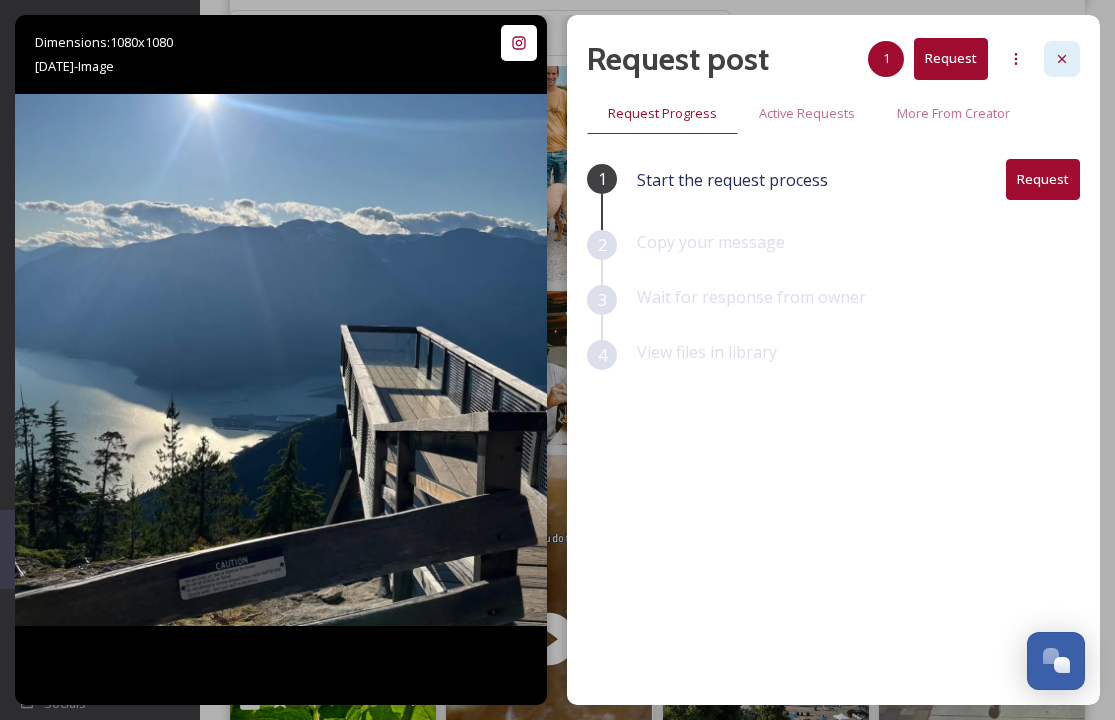 click 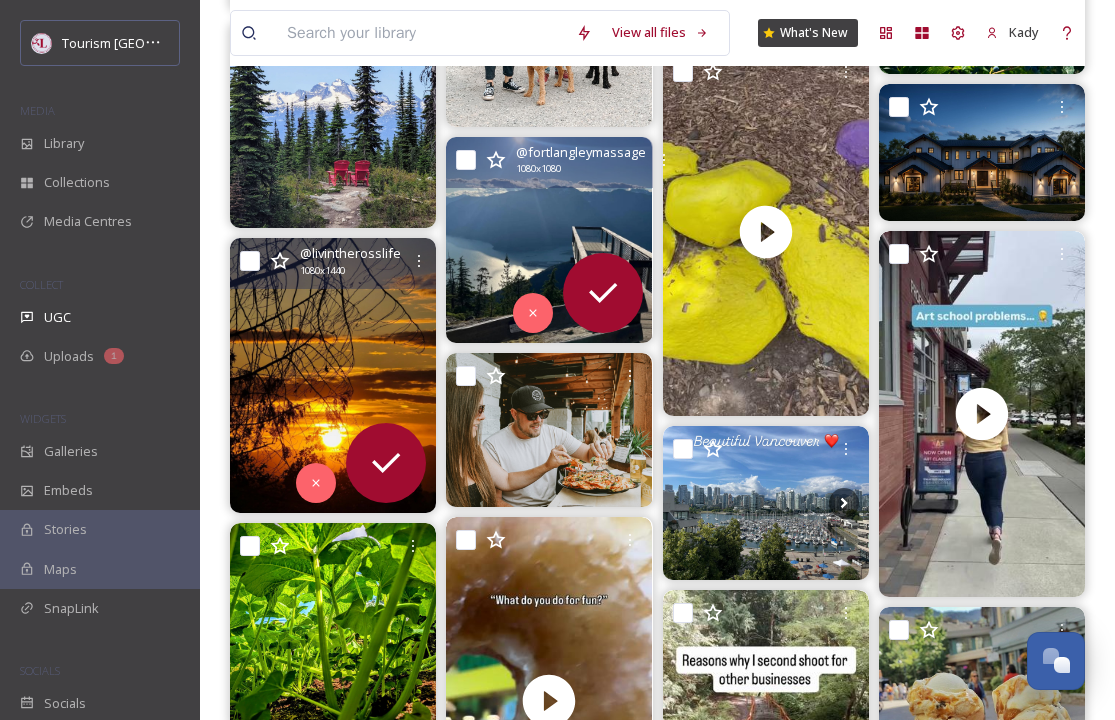 scroll, scrollTop: 1804, scrollLeft: 0, axis: vertical 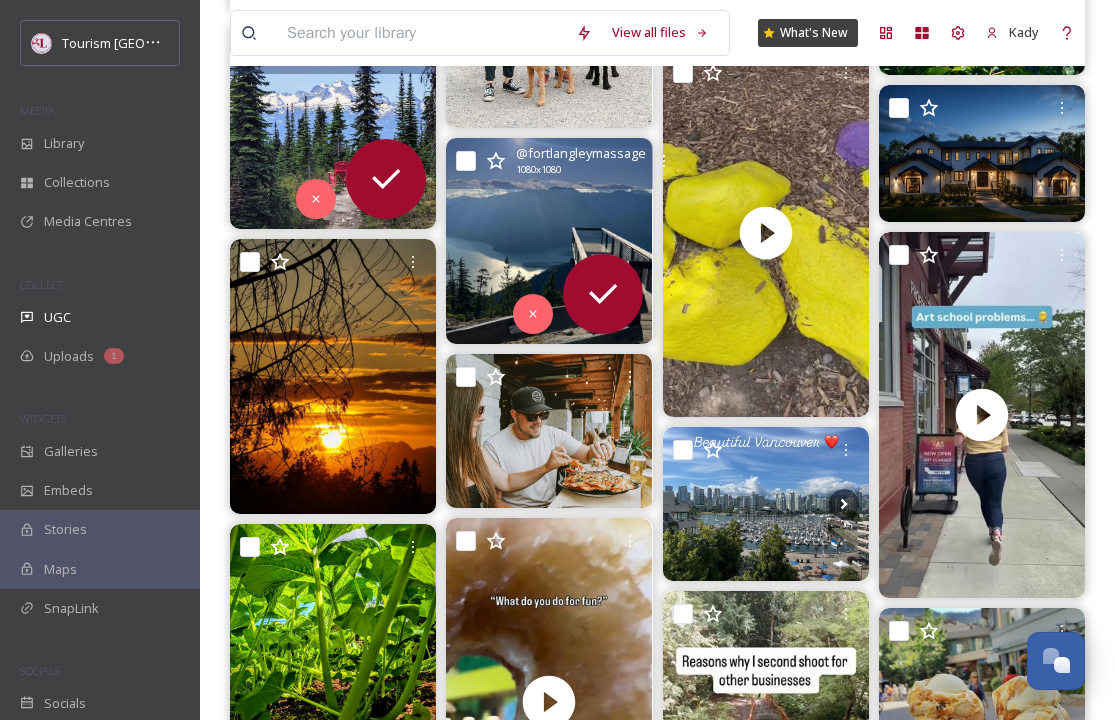click at bounding box center [333, 126] 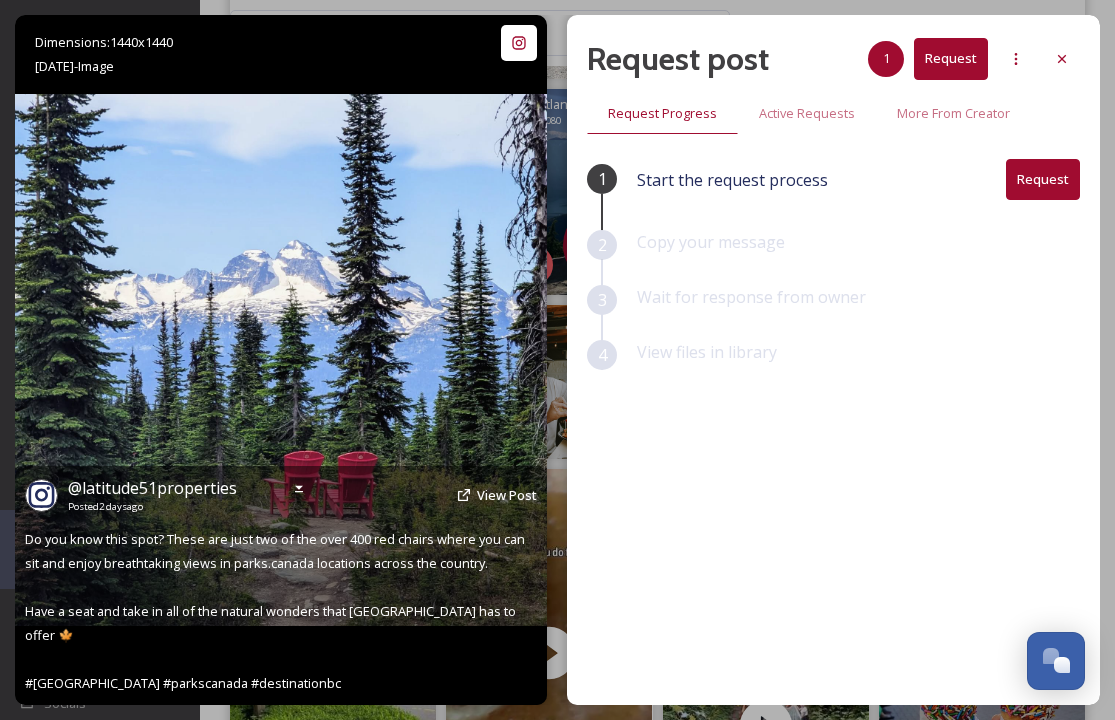 scroll, scrollTop: 1852, scrollLeft: 0, axis: vertical 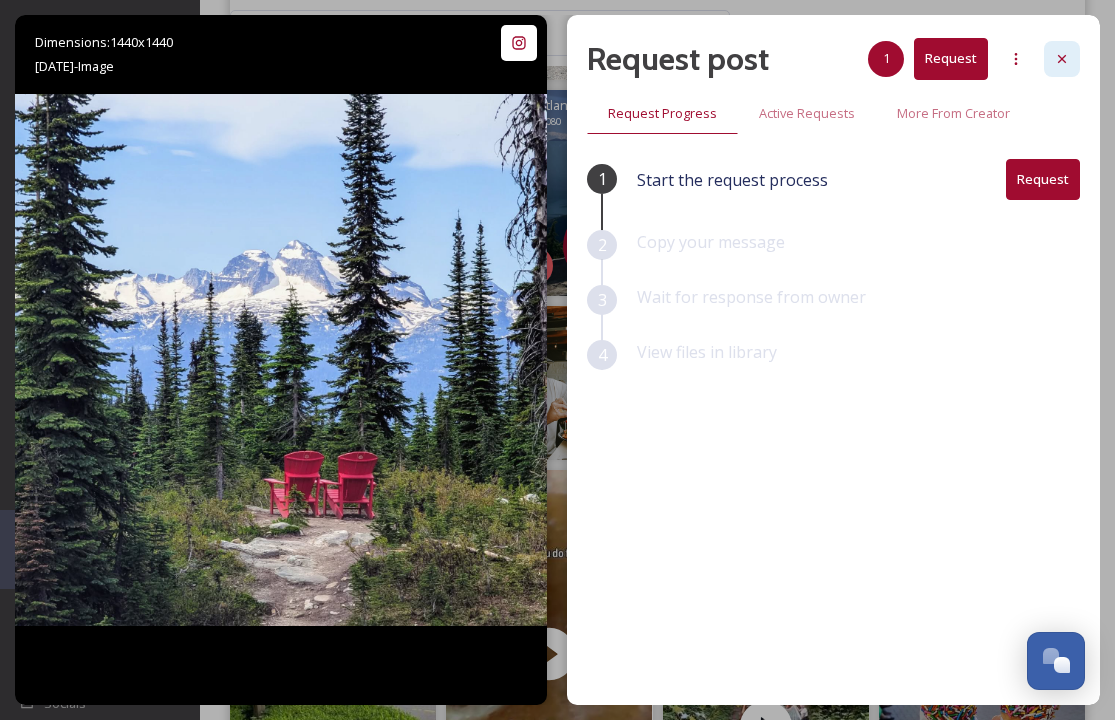 click 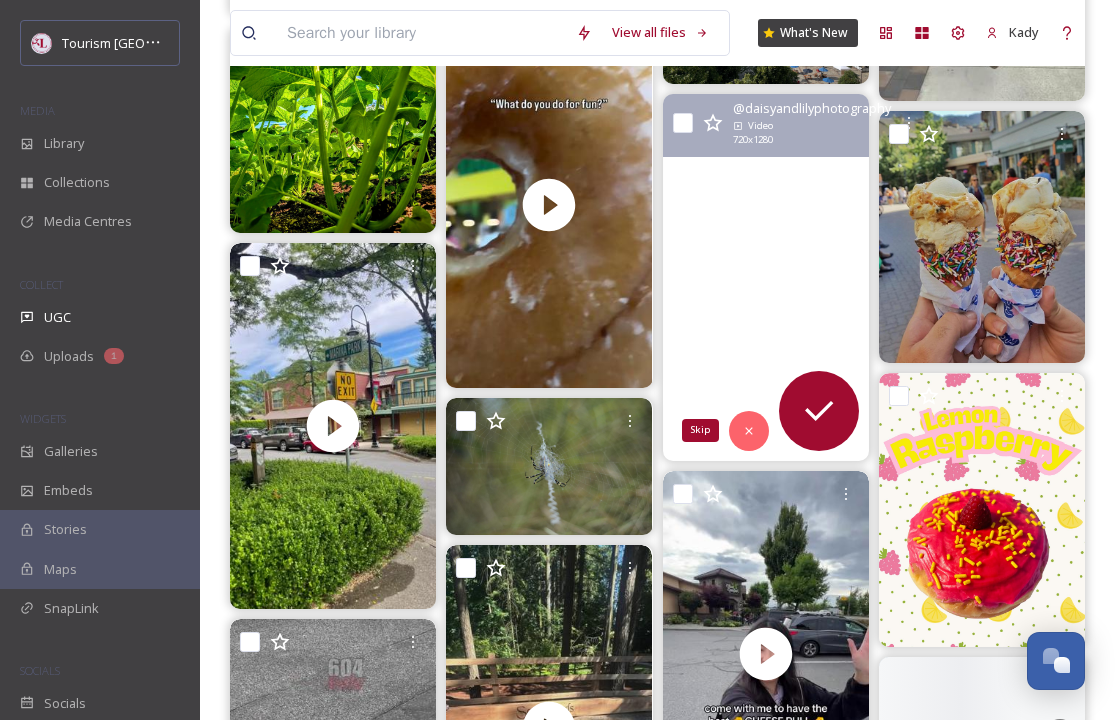 scroll, scrollTop: 2299, scrollLeft: 0, axis: vertical 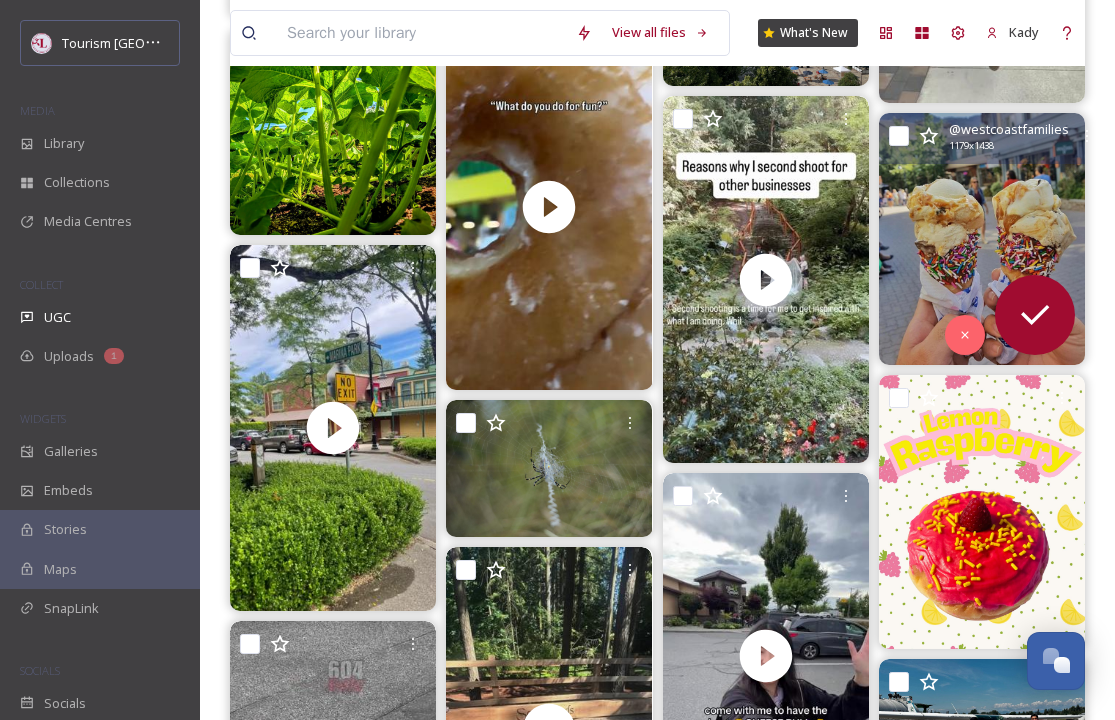 click at bounding box center [982, 238] 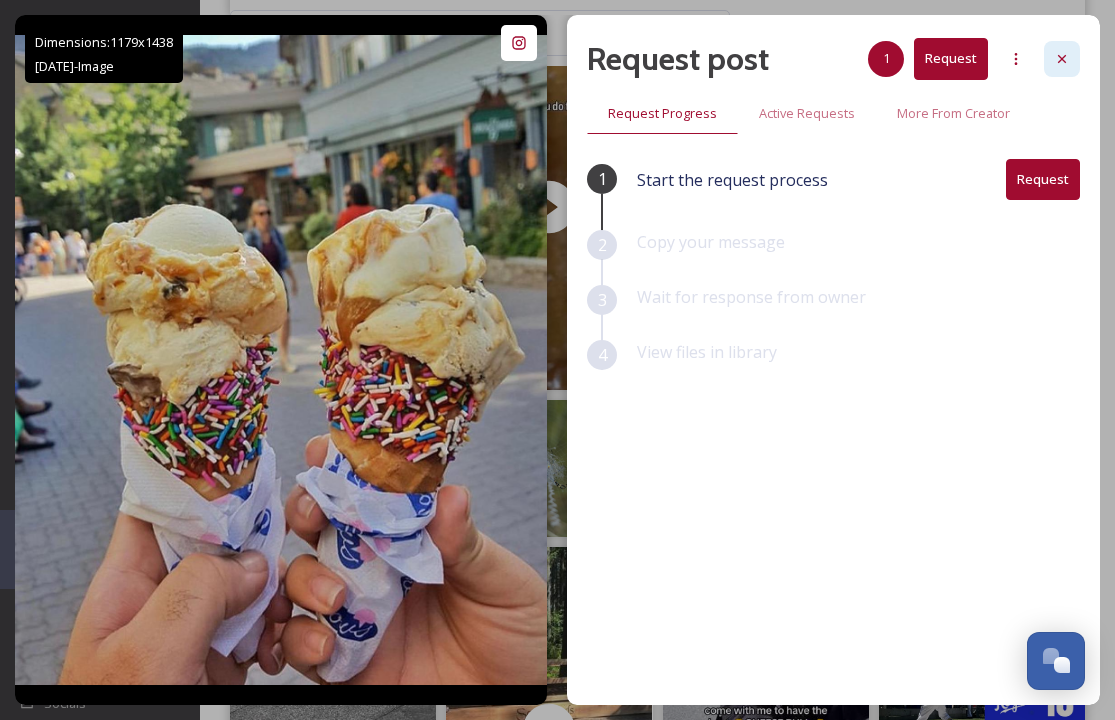 click 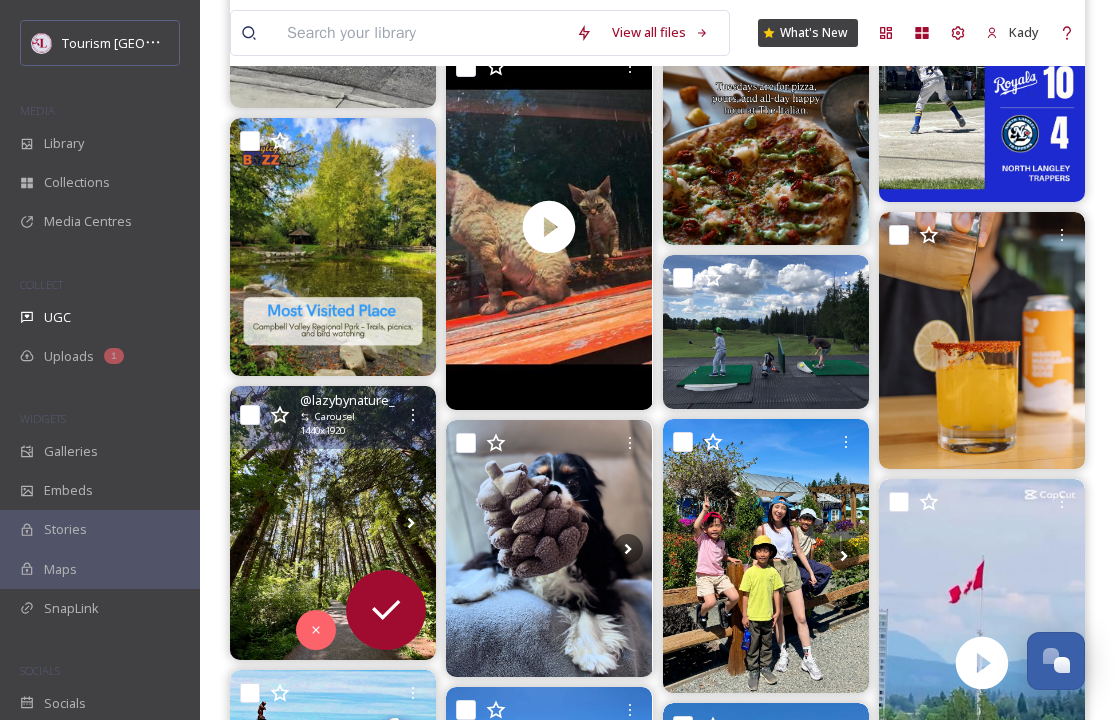 scroll, scrollTop: 3175, scrollLeft: 0, axis: vertical 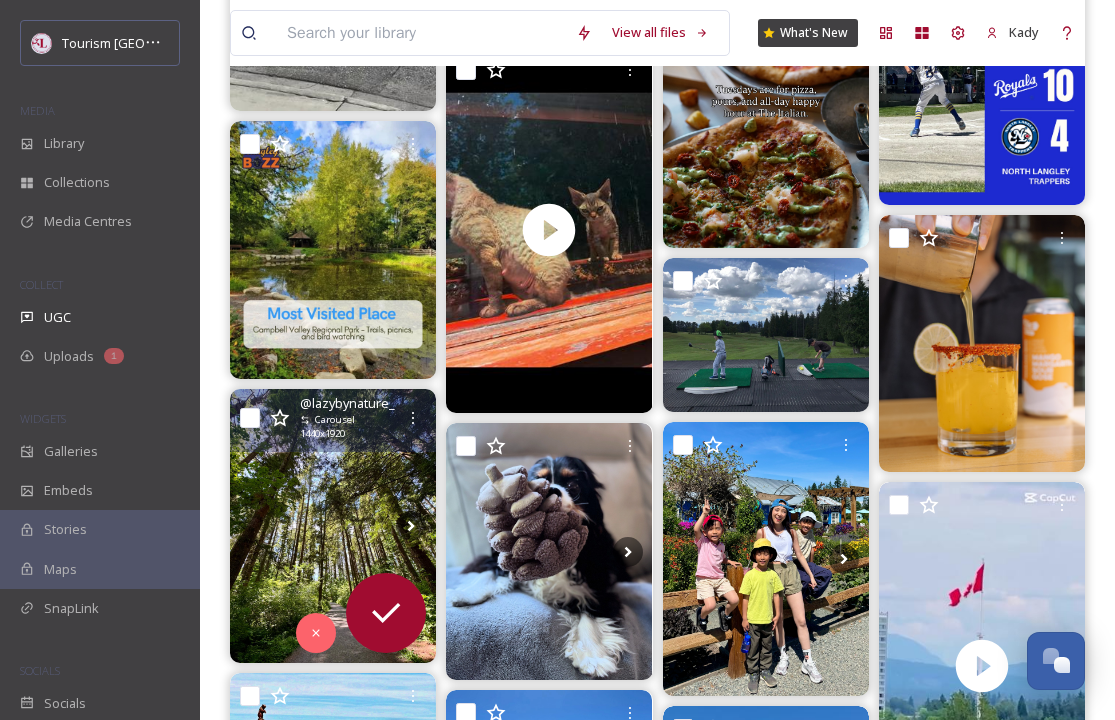click at bounding box center [333, 526] 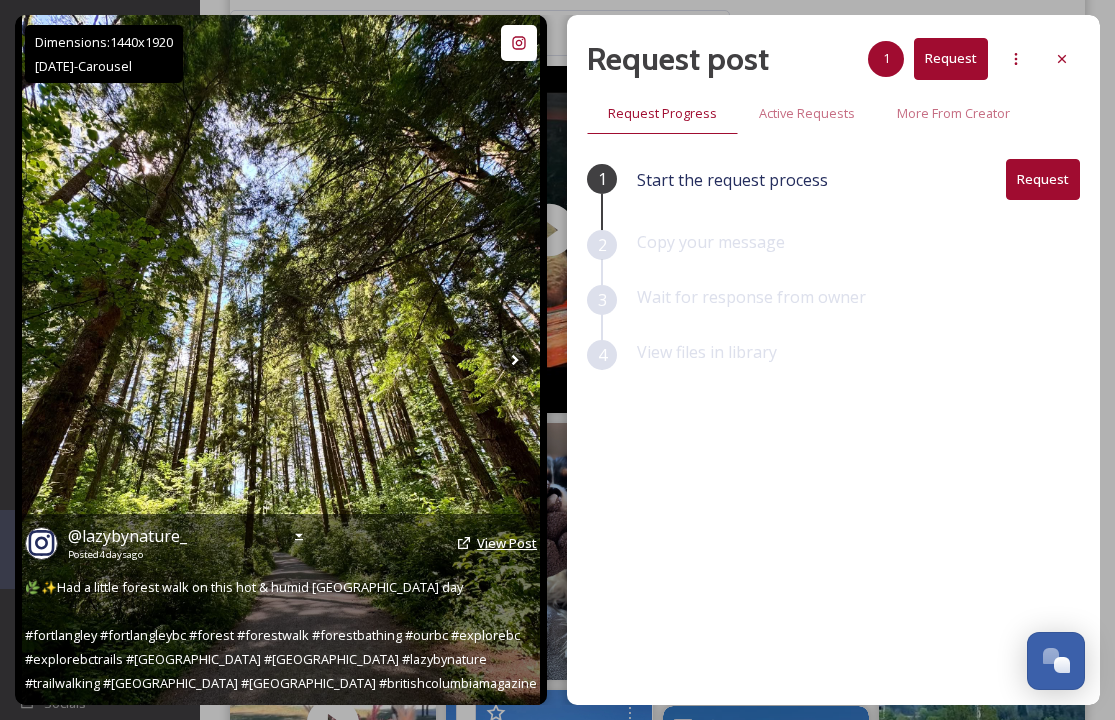 click on "View Post" at bounding box center (507, 543) 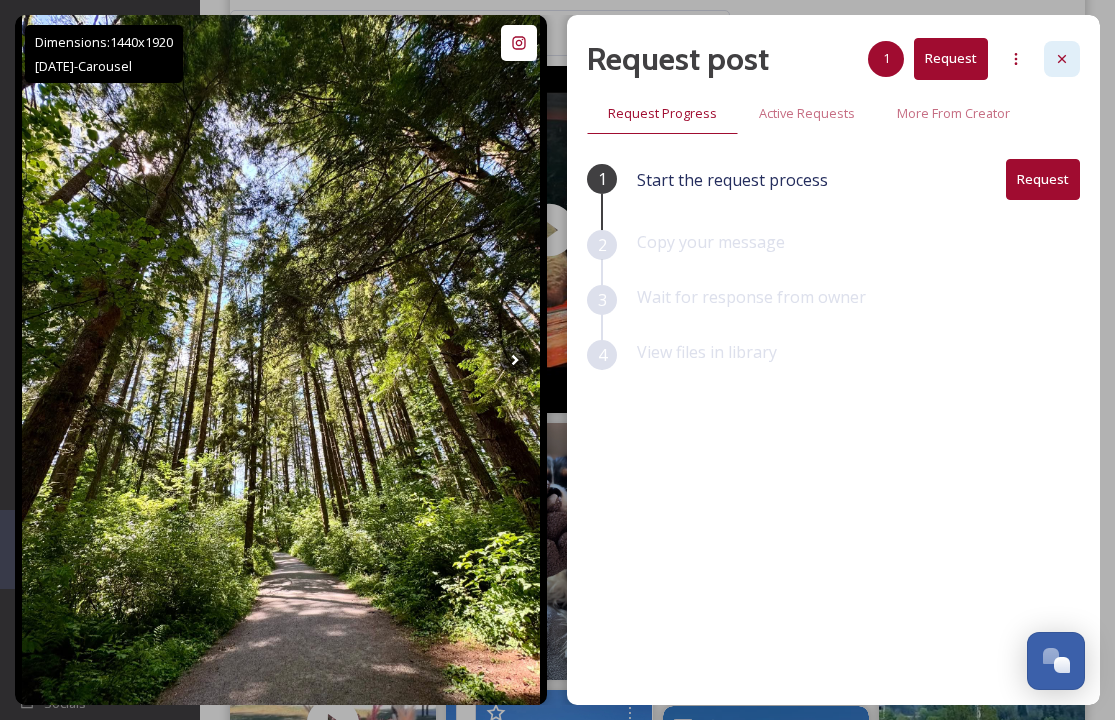 click at bounding box center [1062, 59] 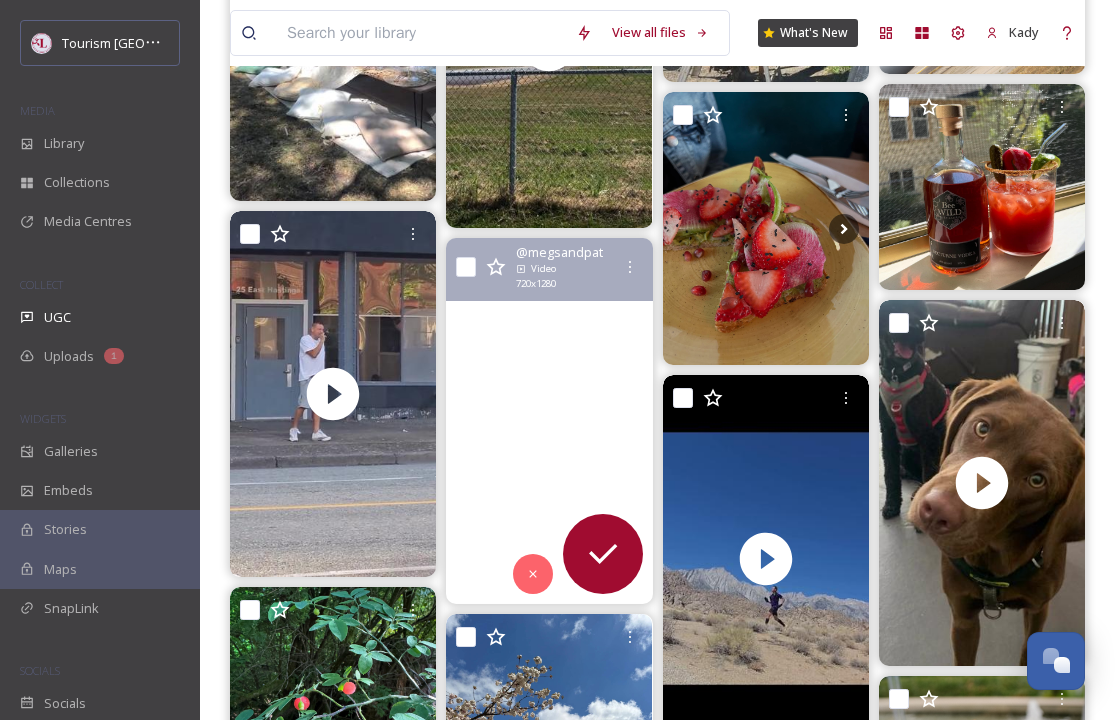 scroll, scrollTop: 4167, scrollLeft: 0, axis: vertical 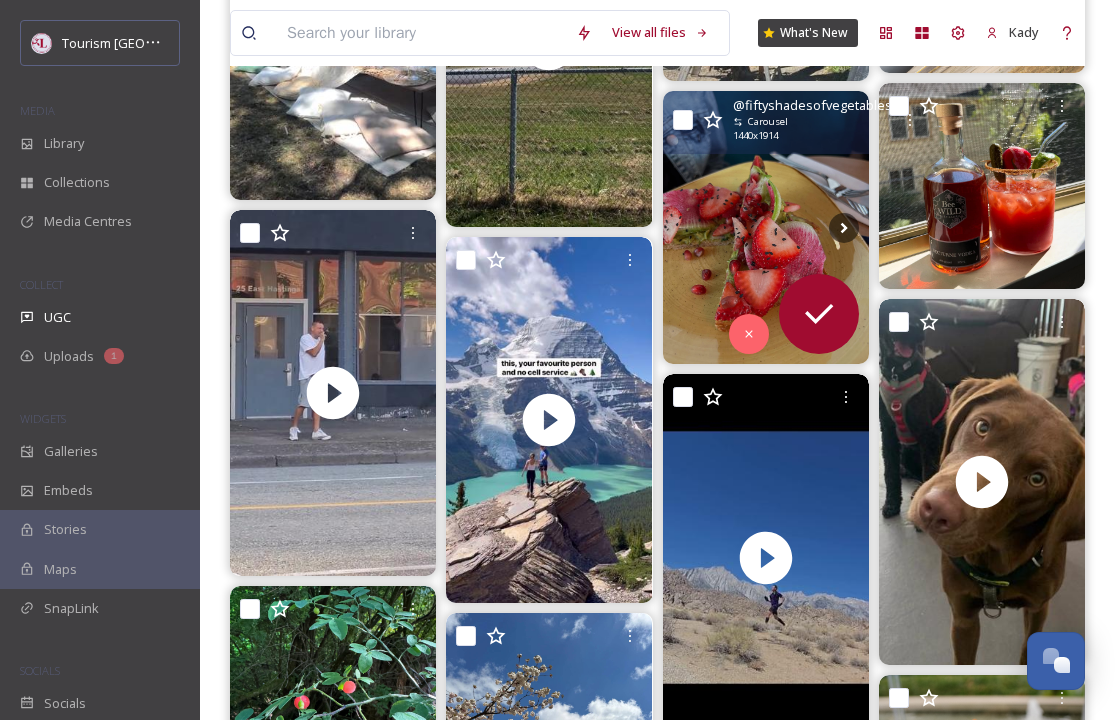 click at bounding box center (766, 228) 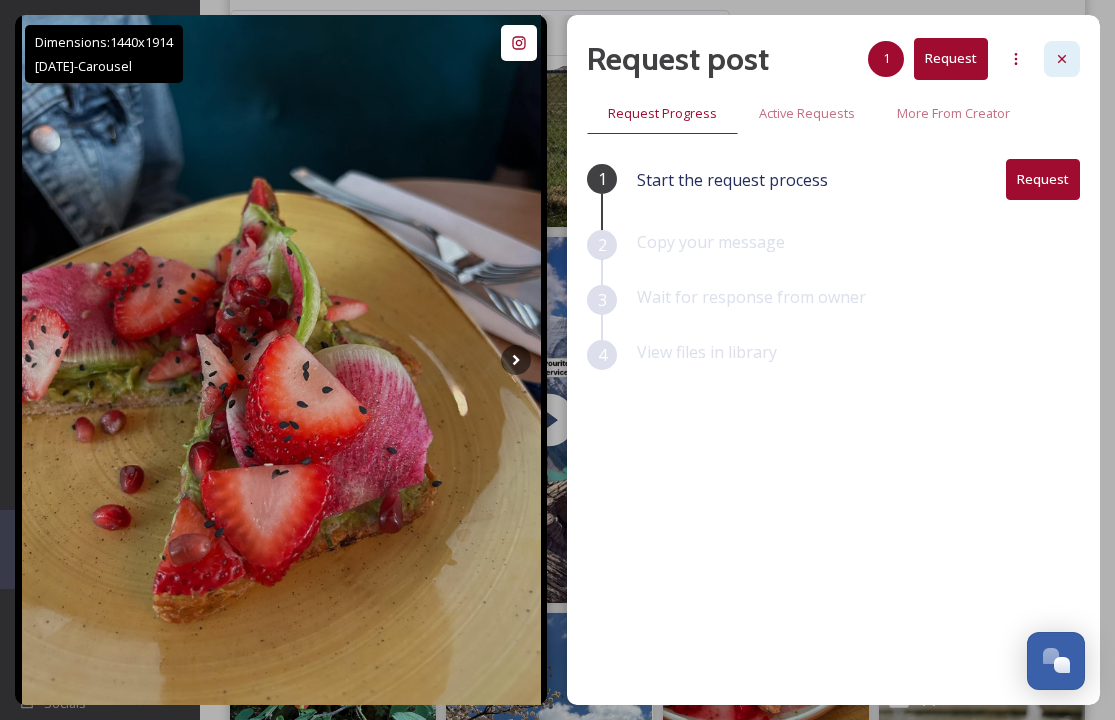 click 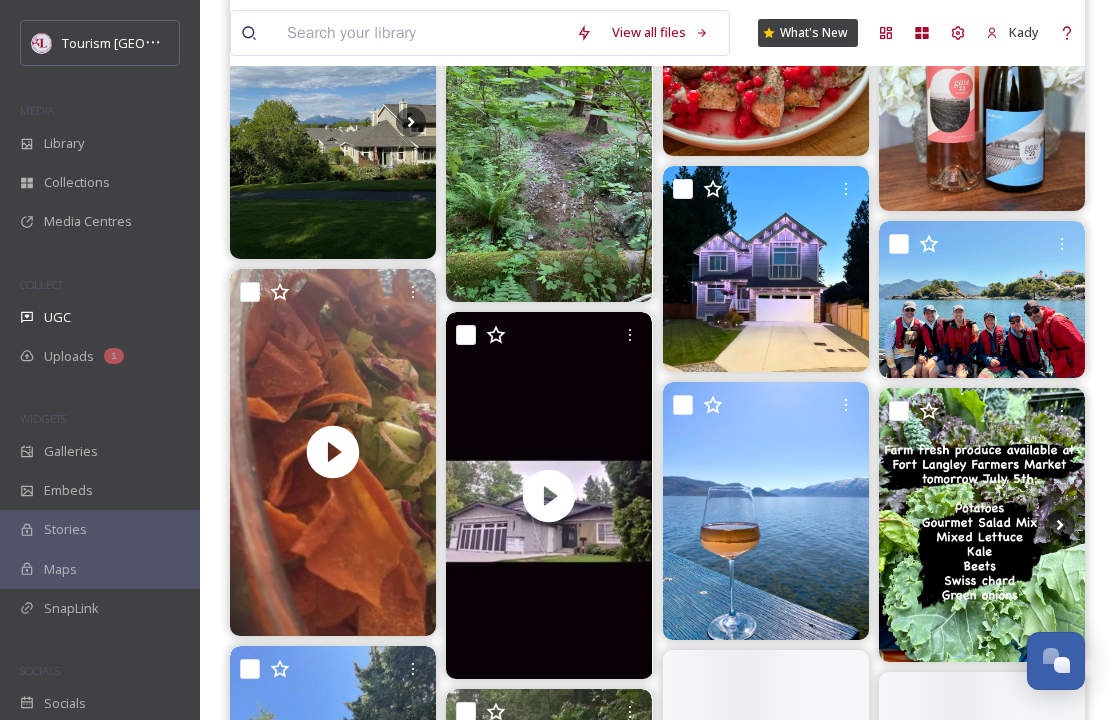 scroll, scrollTop: 5035, scrollLeft: 0, axis: vertical 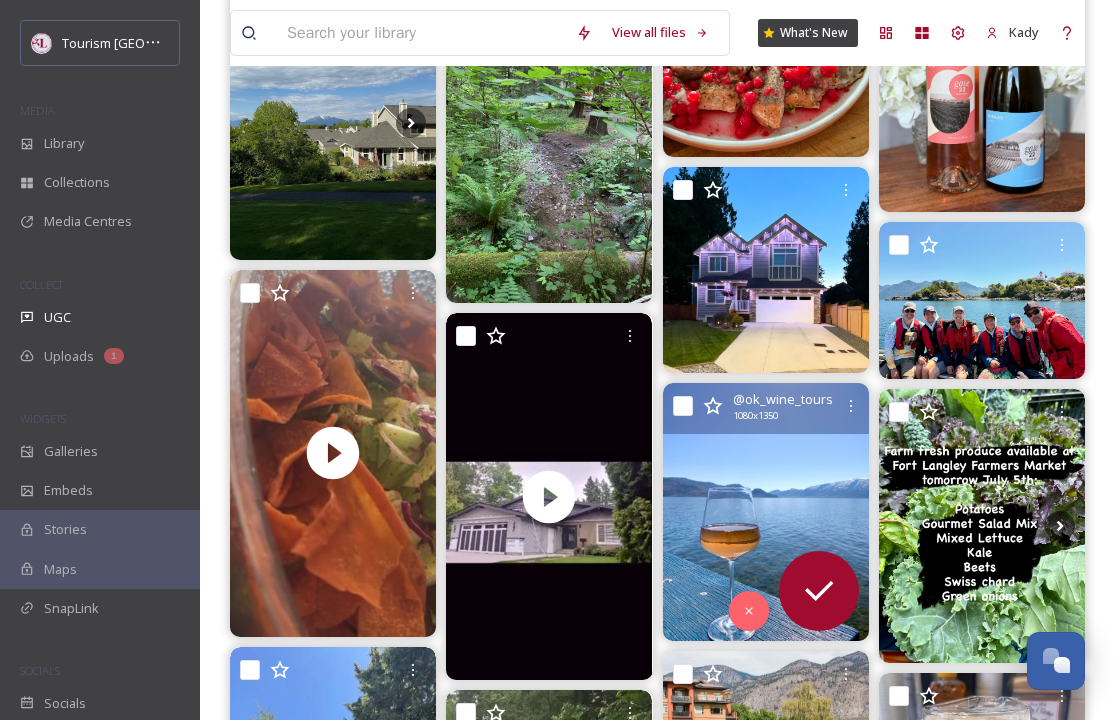 click at bounding box center (766, 512) 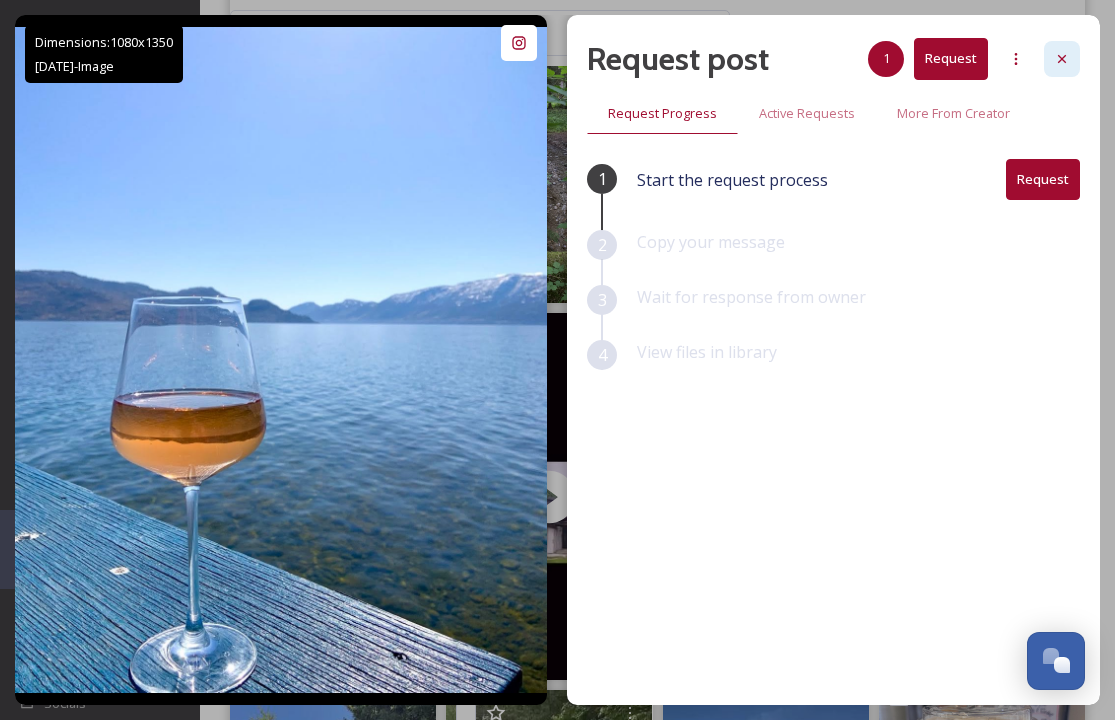 click 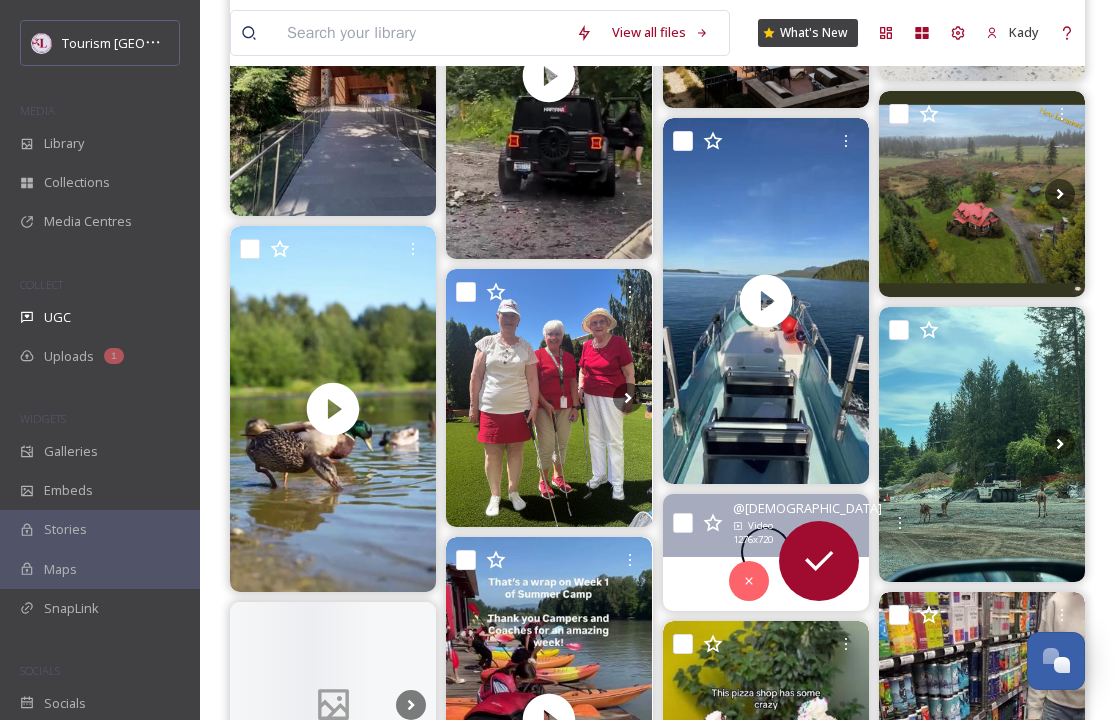 scroll, scrollTop: 5831, scrollLeft: 0, axis: vertical 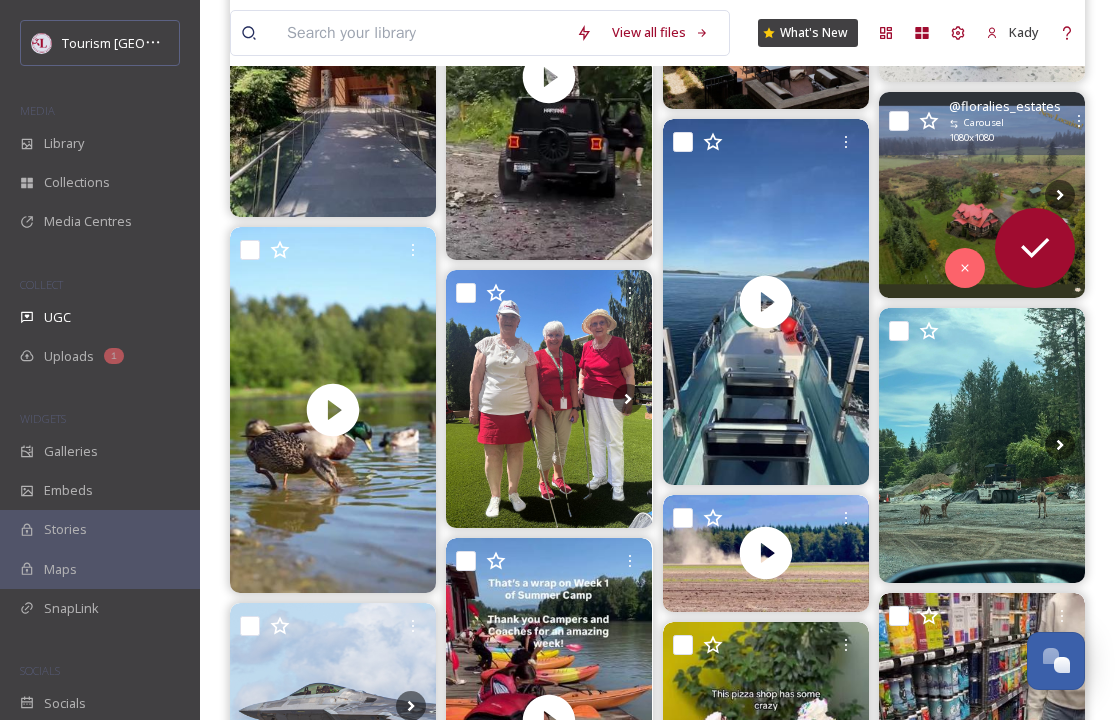 click at bounding box center [982, 195] 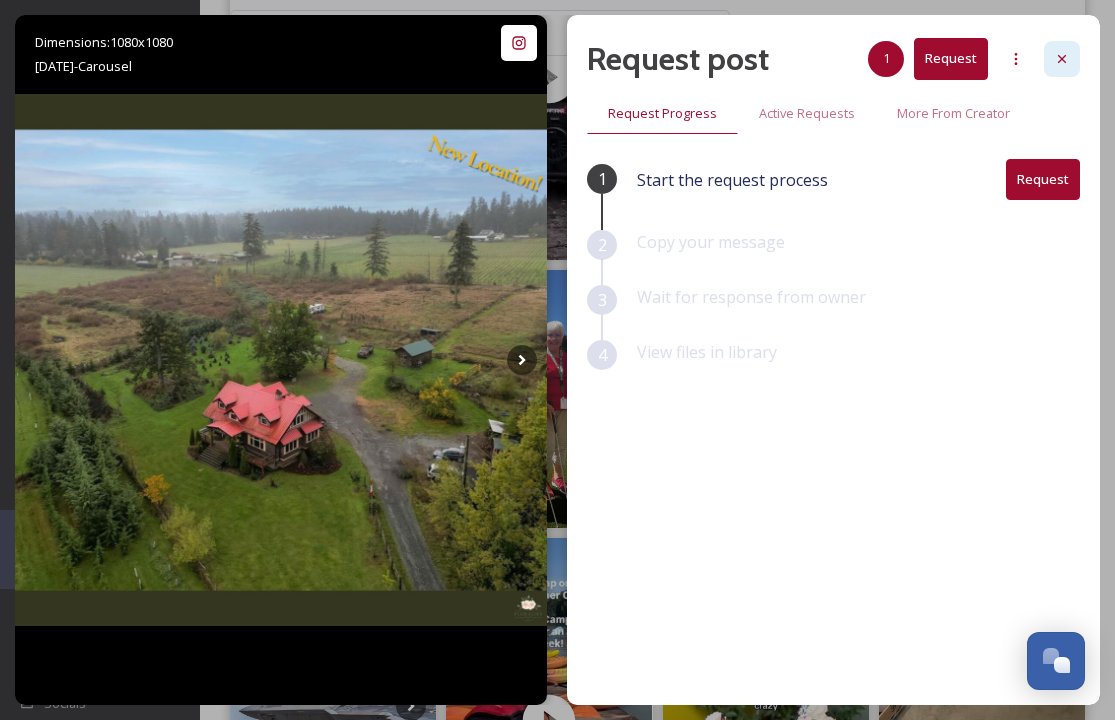 click 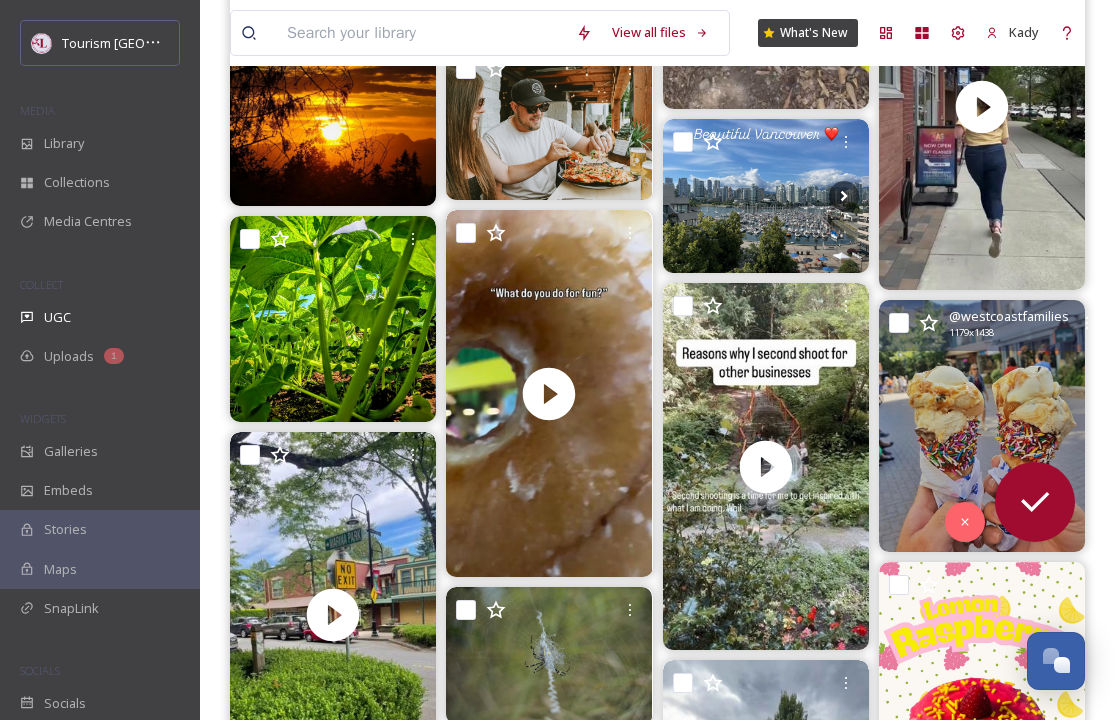 scroll, scrollTop: 0, scrollLeft: 0, axis: both 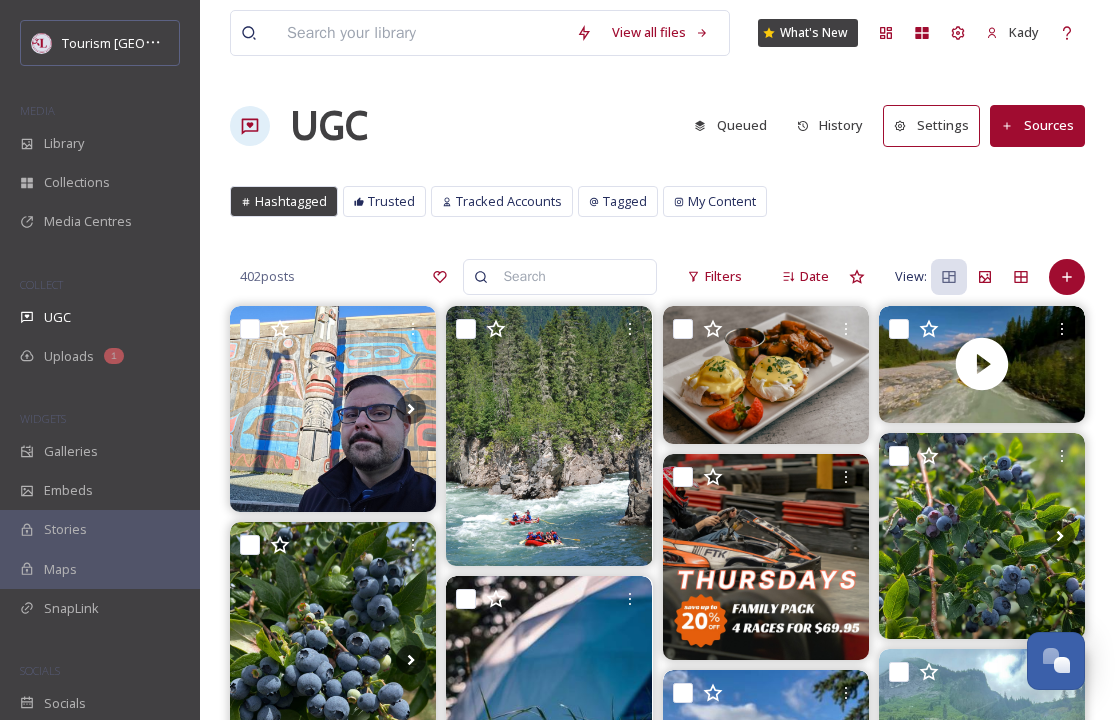click at bounding box center (569, 277) 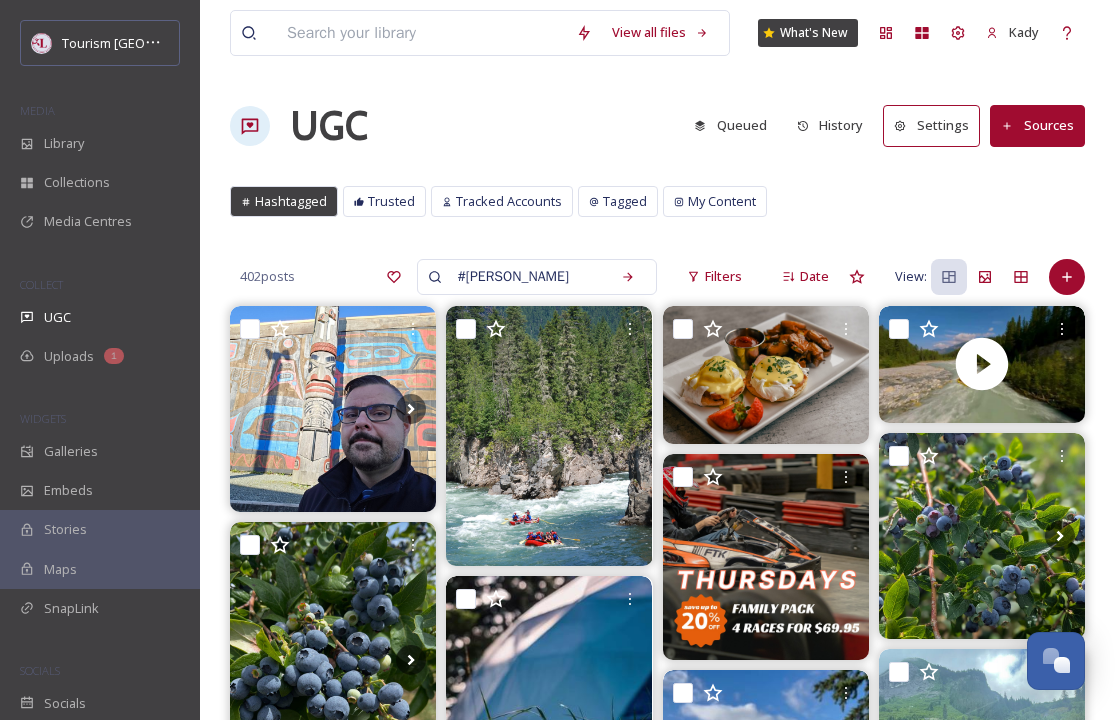 type on "#[PERSON_NAME]" 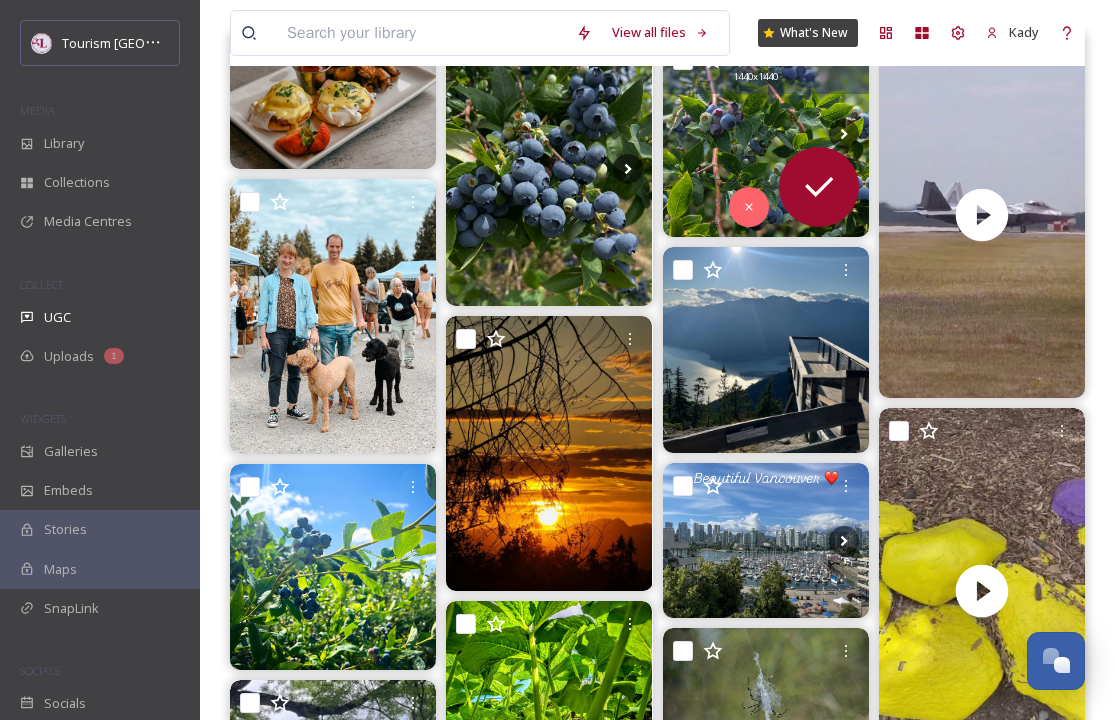 scroll, scrollTop: 273, scrollLeft: 0, axis: vertical 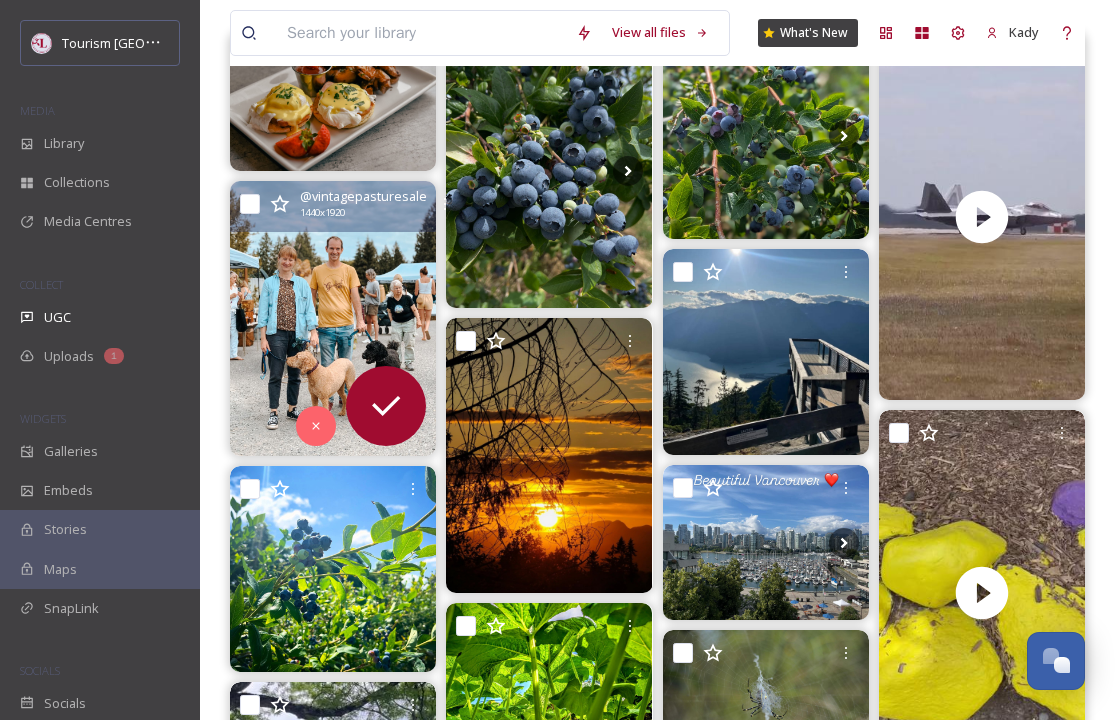 click at bounding box center [333, 318] 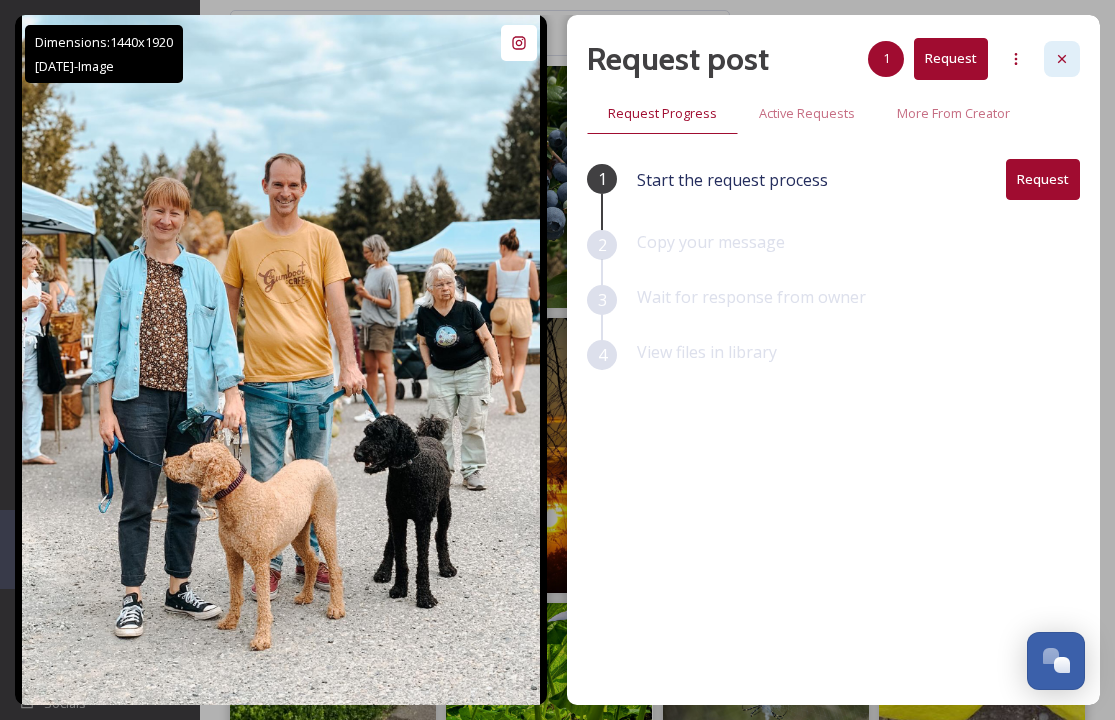 click at bounding box center [1062, 59] 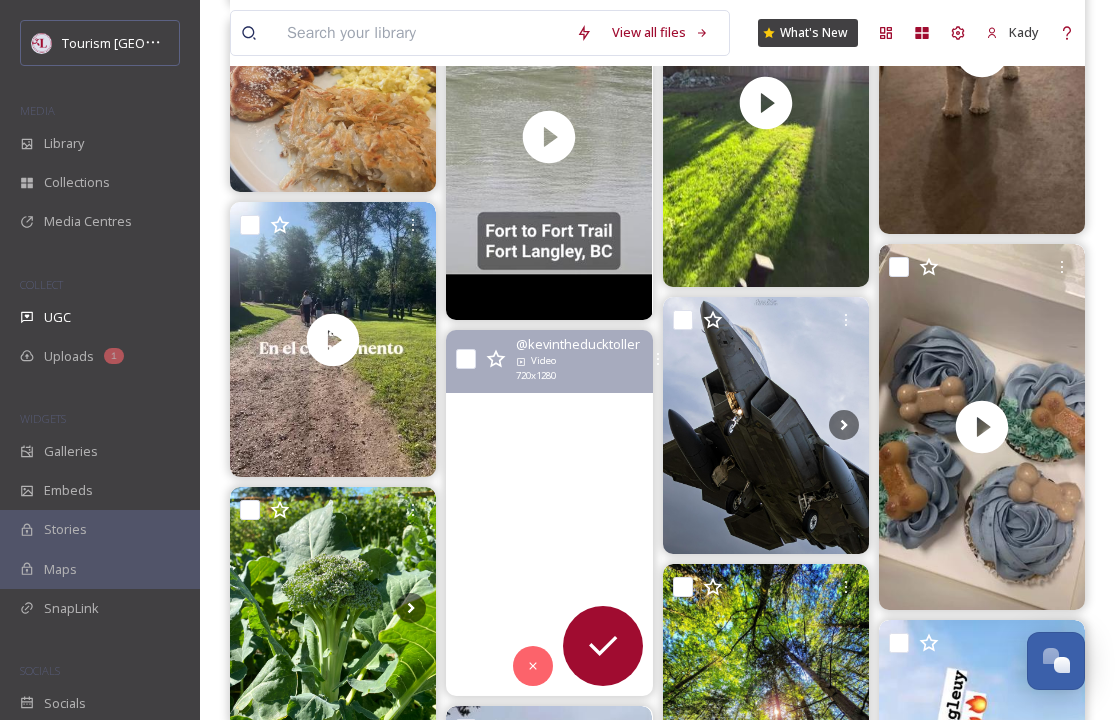 scroll, scrollTop: 4062, scrollLeft: 0, axis: vertical 